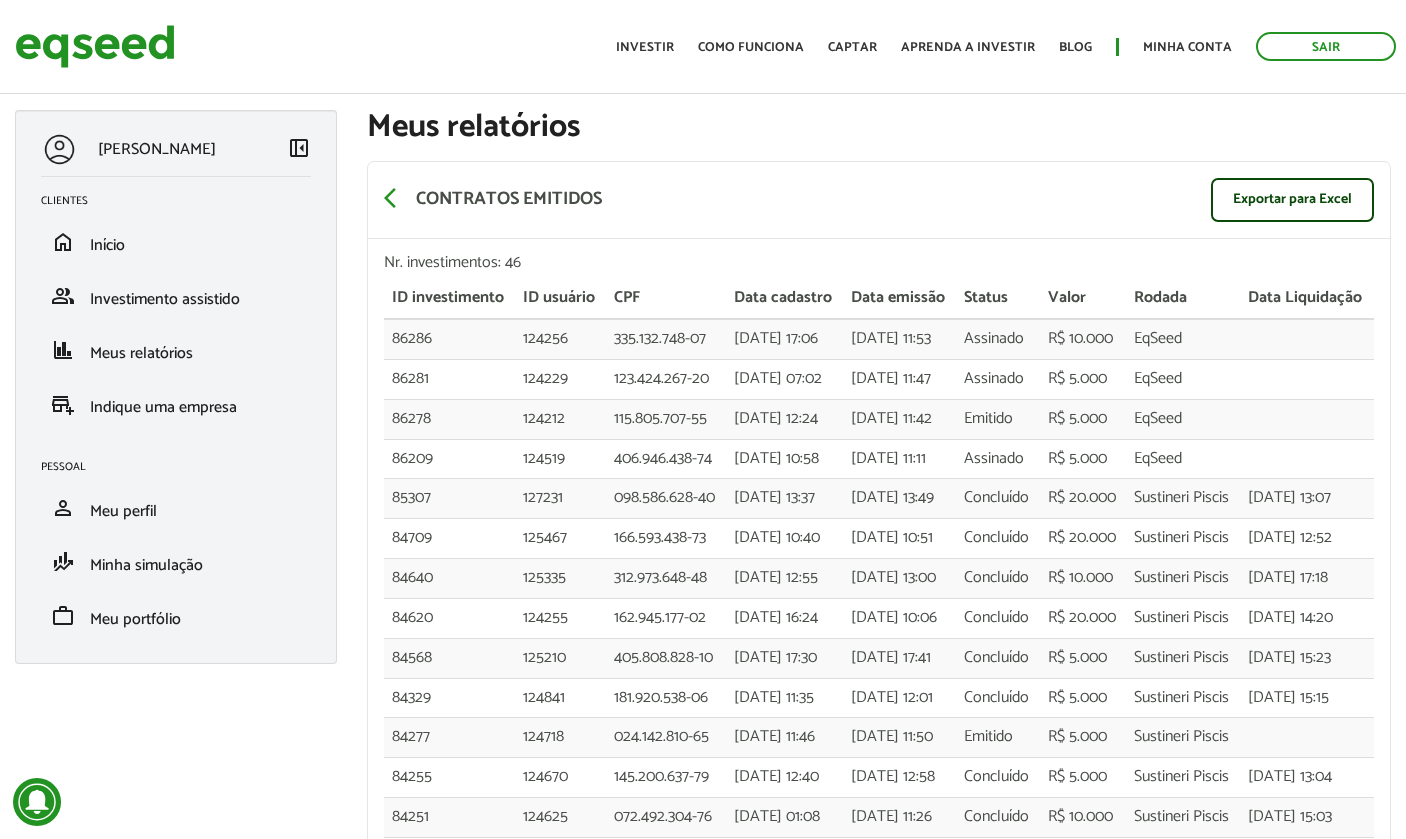 scroll, scrollTop: 0, scrollLeft: 0, axis: both 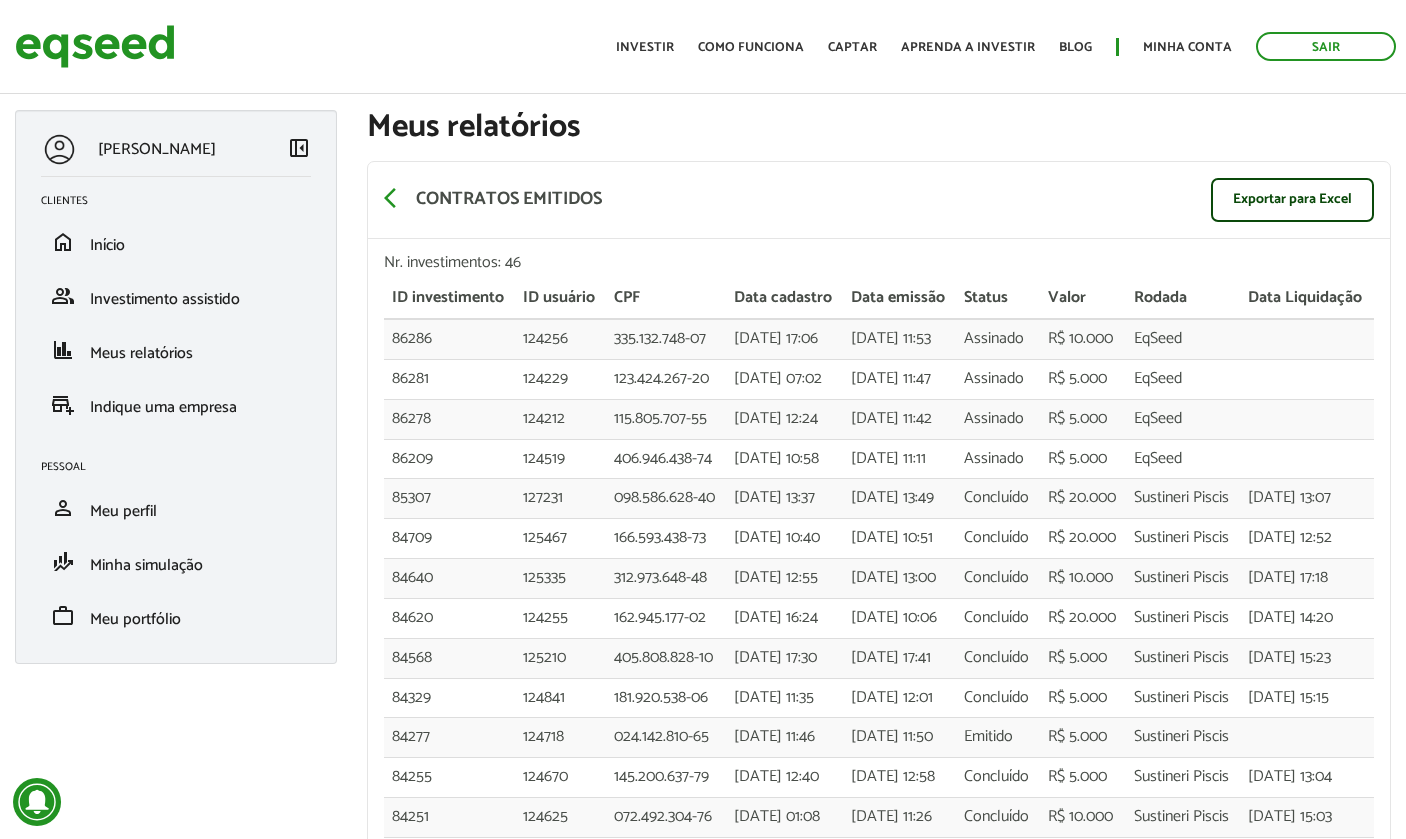 click on "arrow_back_ios" at bounding box center [396, 198] 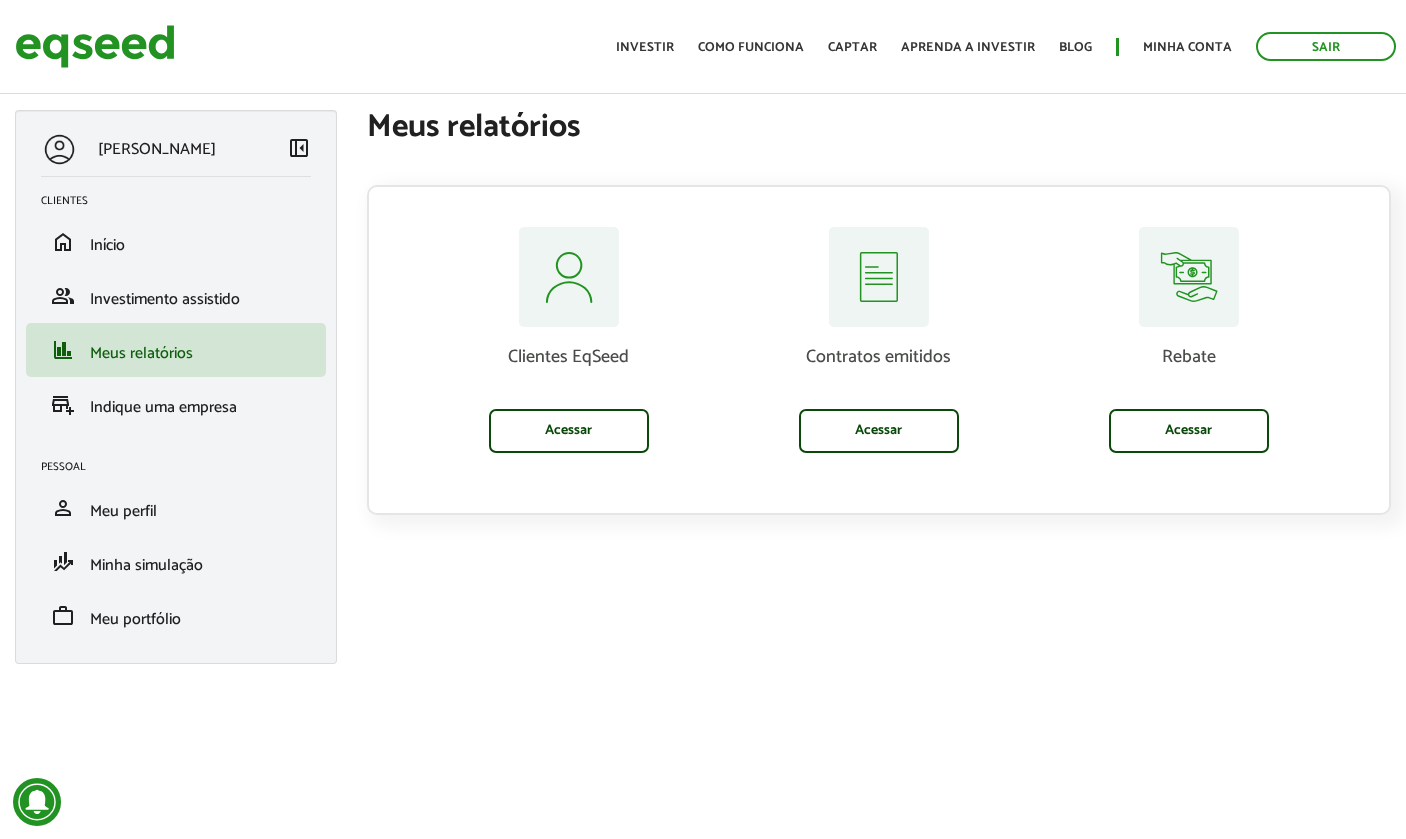 scroll, scrollTop: 0, scrollLeft: 0, axis: both 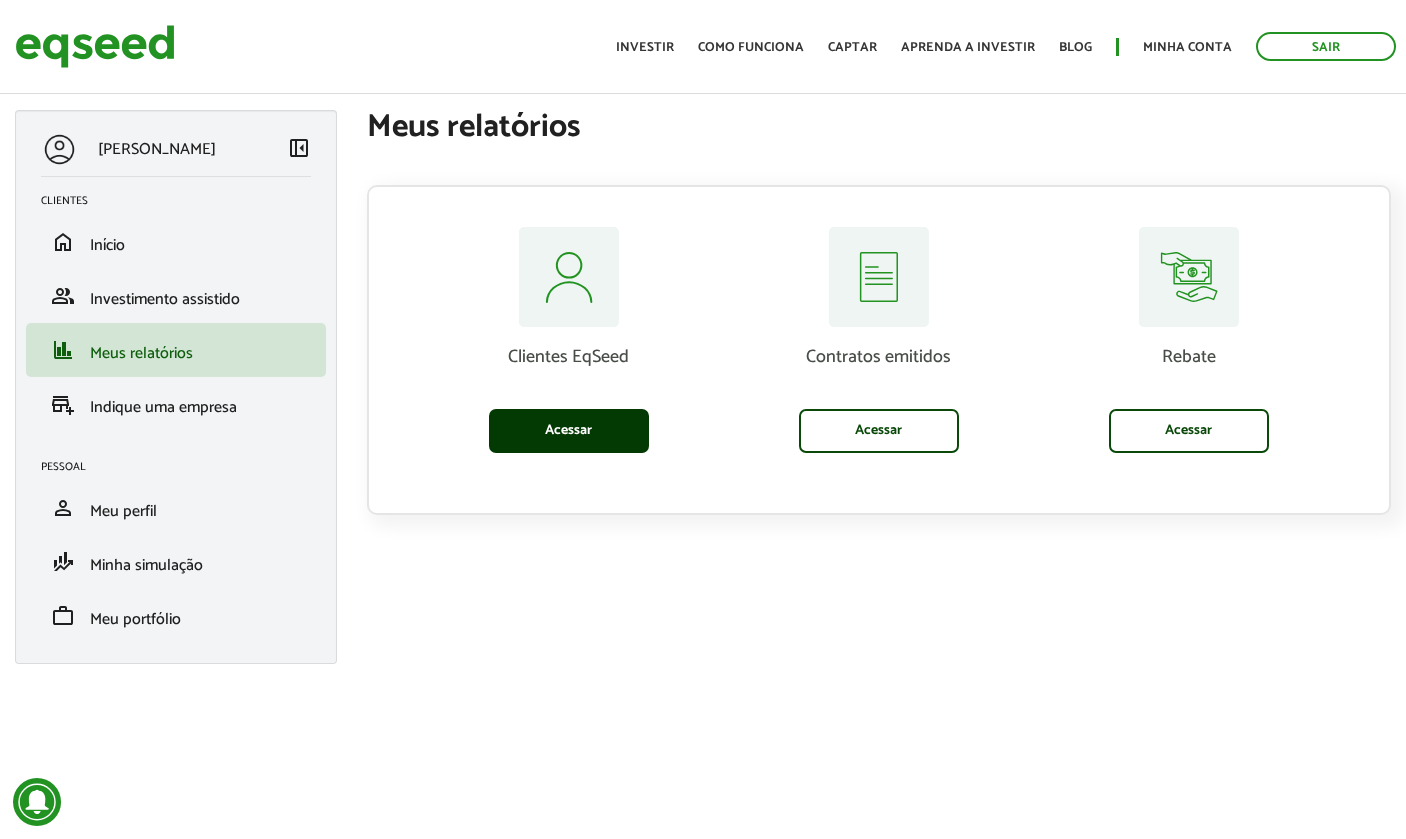 click on "Acessar" at bounding box center [569, 431] 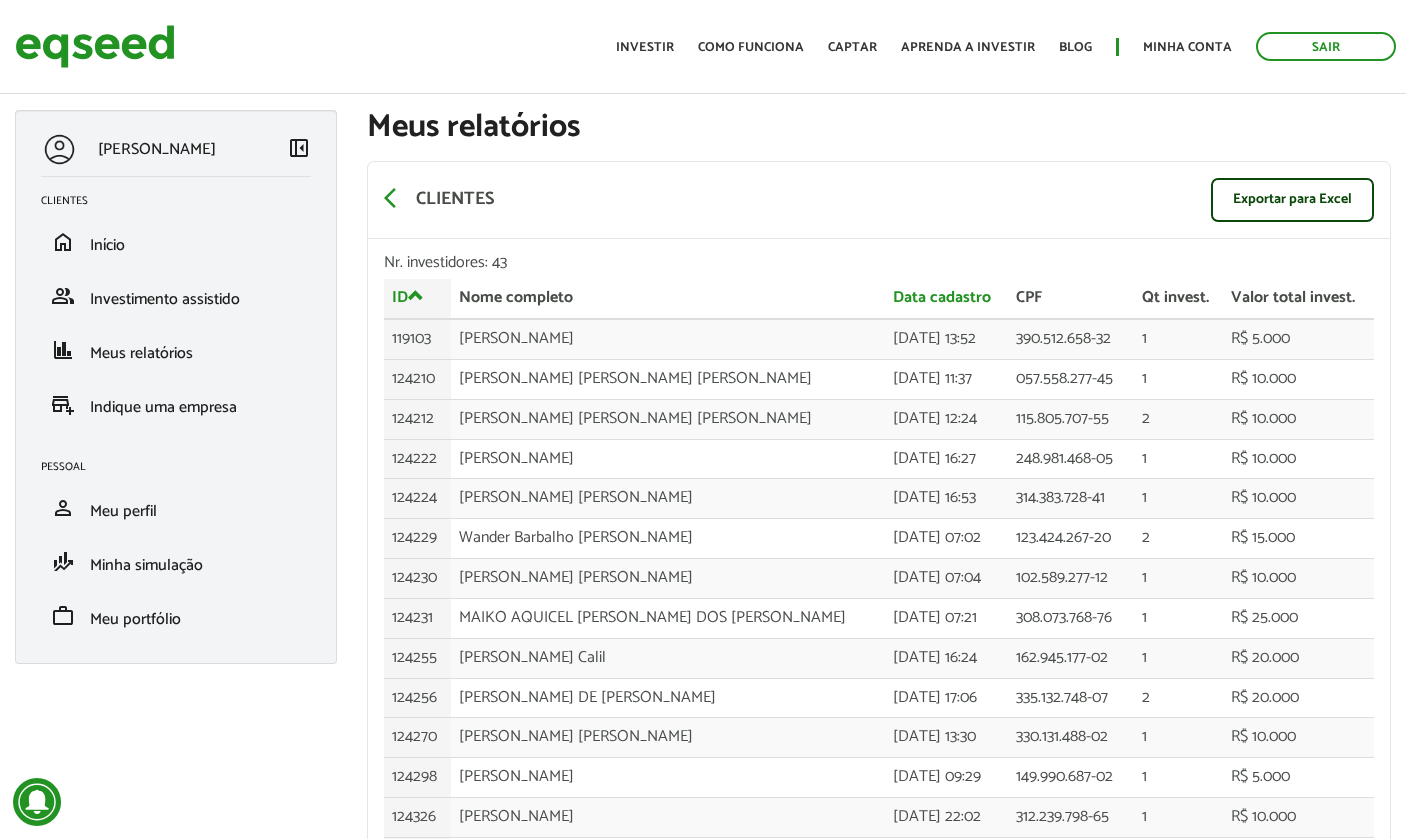 scroll, scrollTop: 0, scrollLeft: 0, axis: both 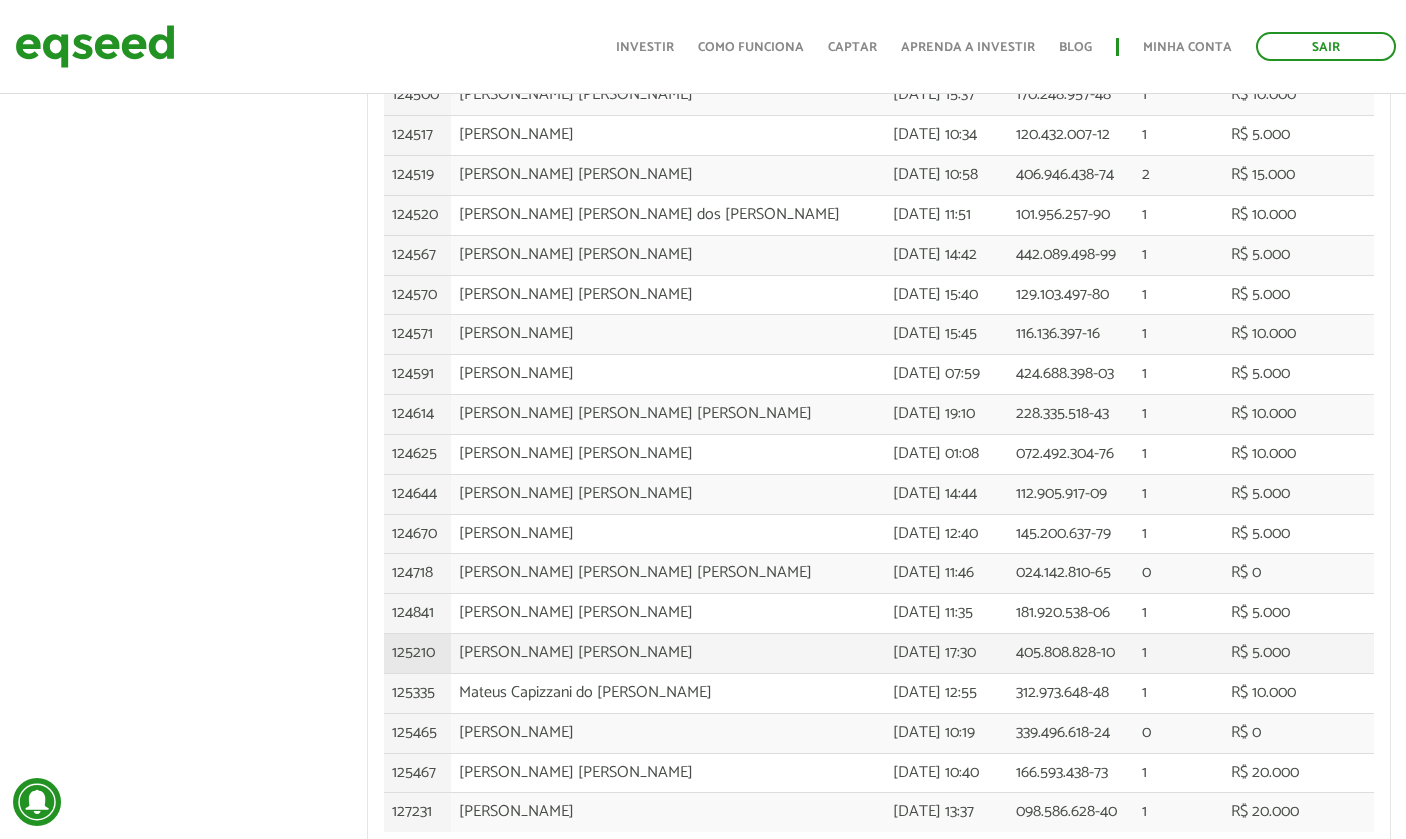drag, startPoint x: 596, startPoint y: 768, endPoint x: 594, endPoint y: 625, distance: 143.01399 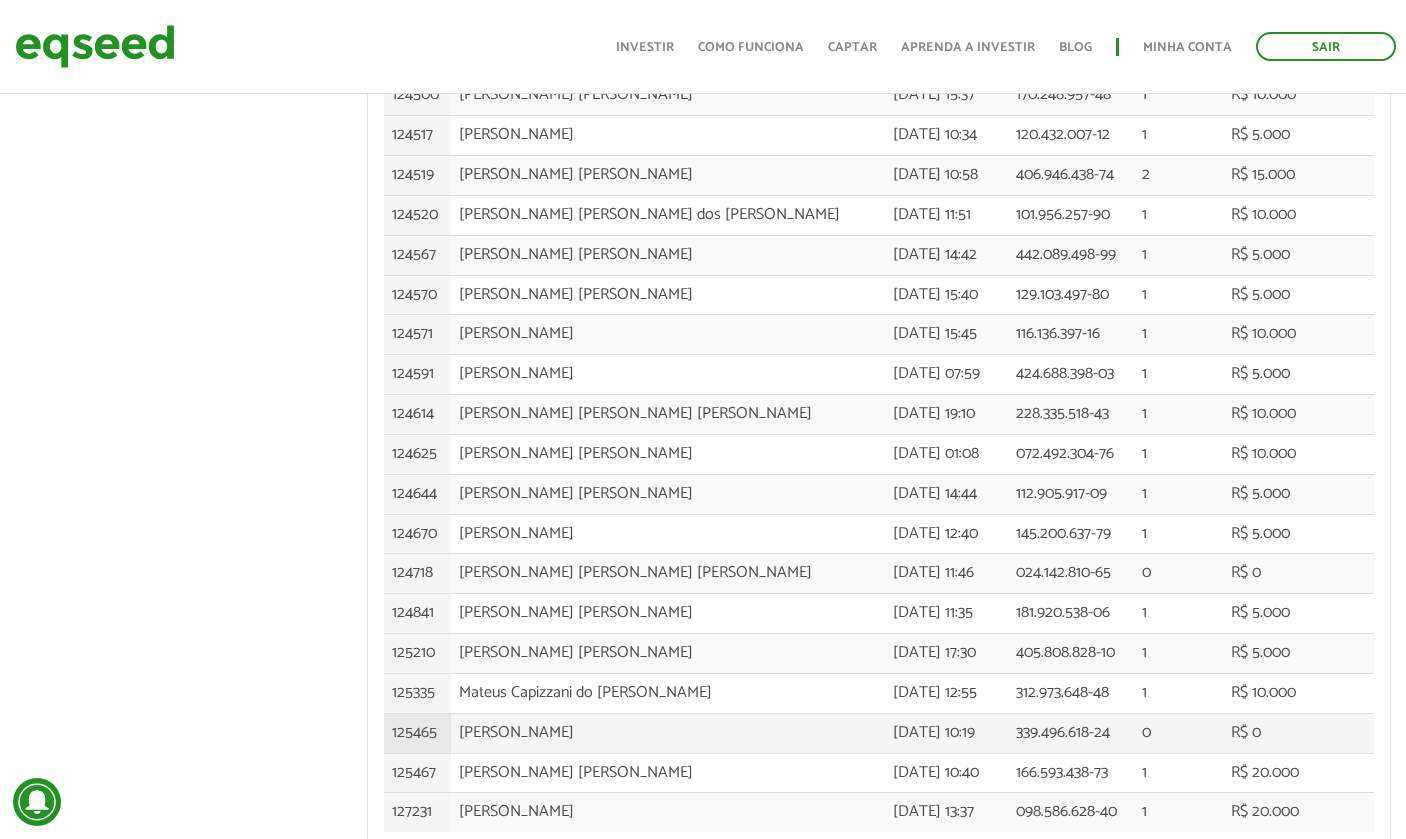 click on "Thiago Henrique Silva Gonçalves" at bounding box center (668, 733) 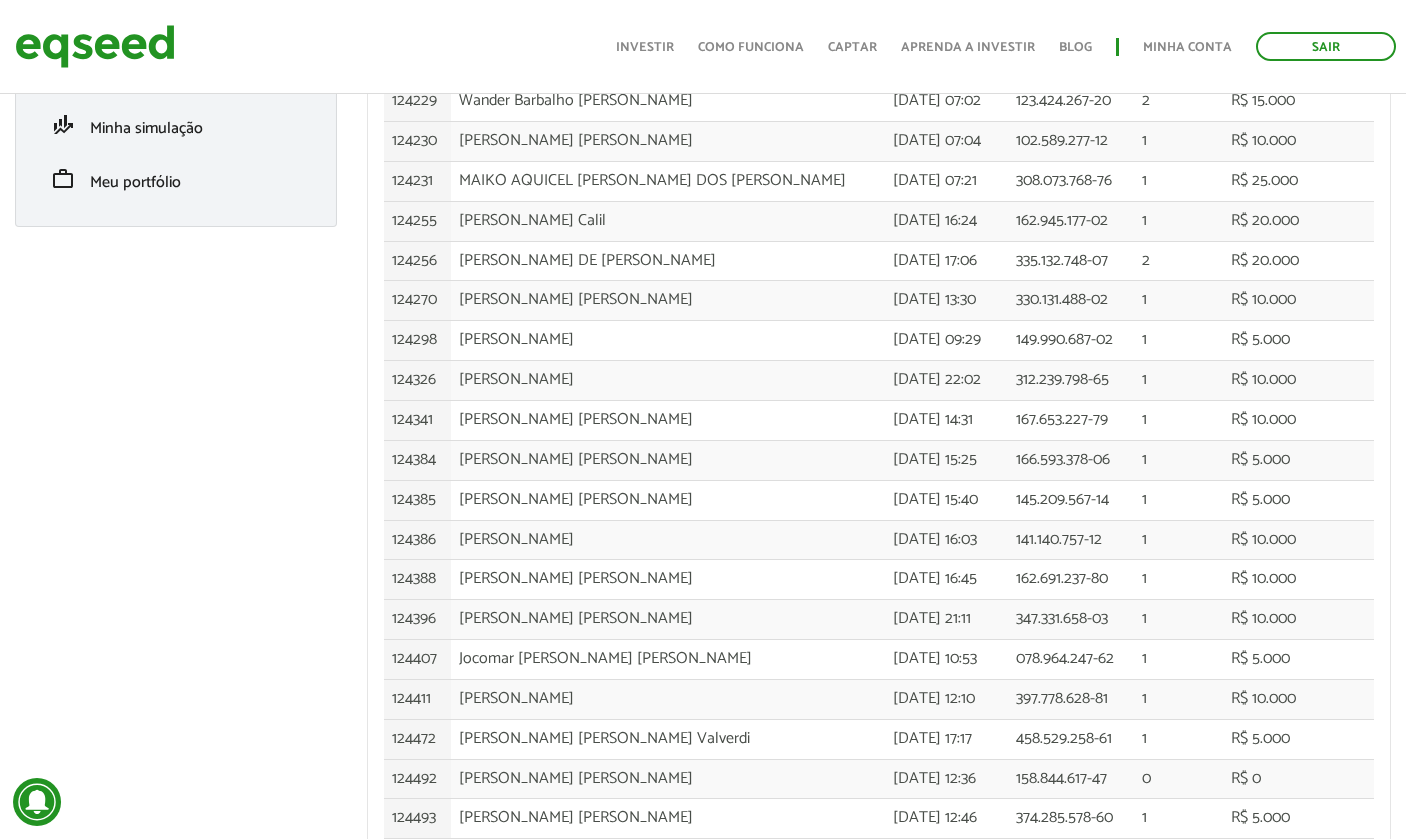 scroll, scrollTop: 189, scrollLeft: 0, axis: vertical 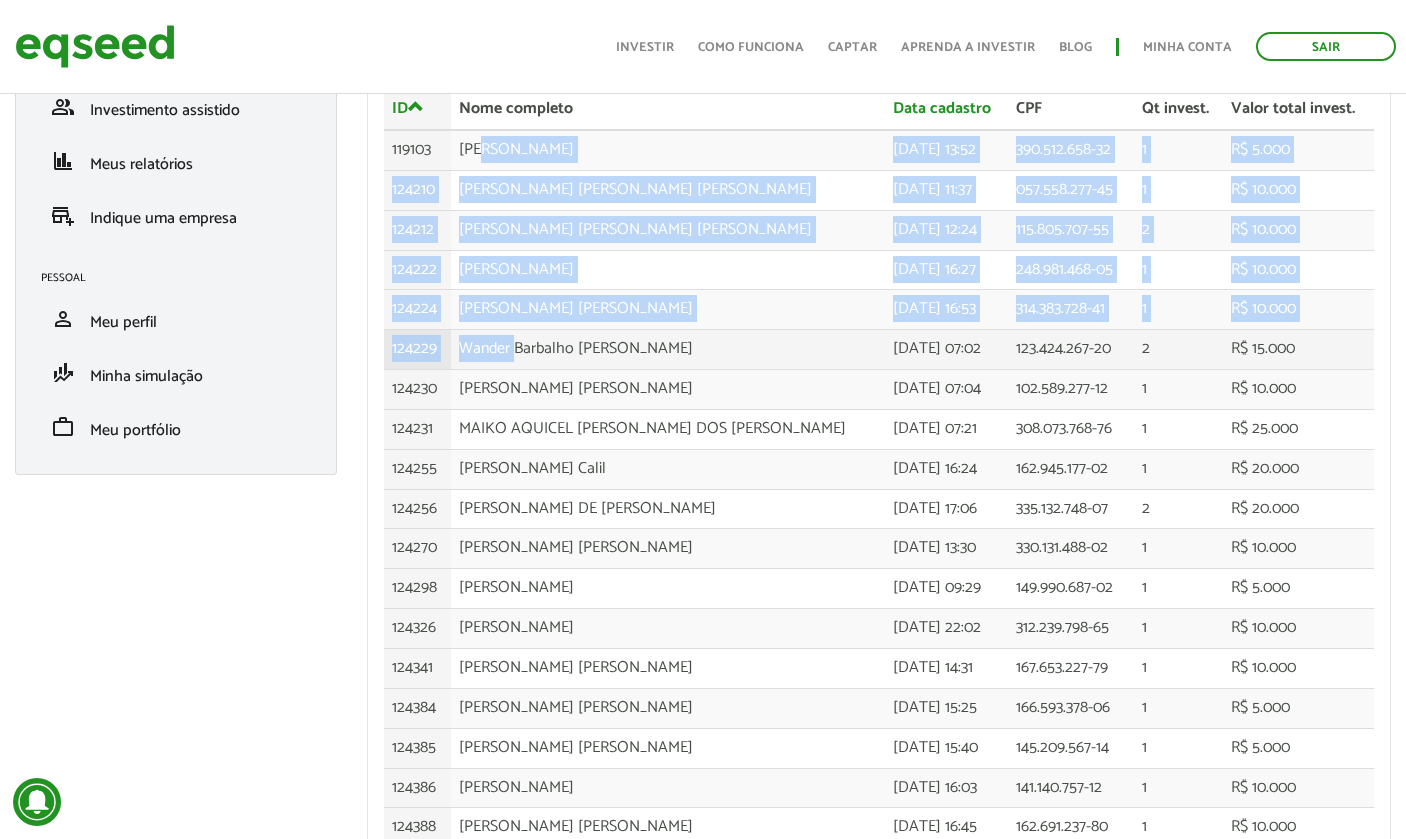 drag, startPoint x: 492, startPoint y: 156, endPoint x: 525, endPoint y: 355, distance: 201.71762 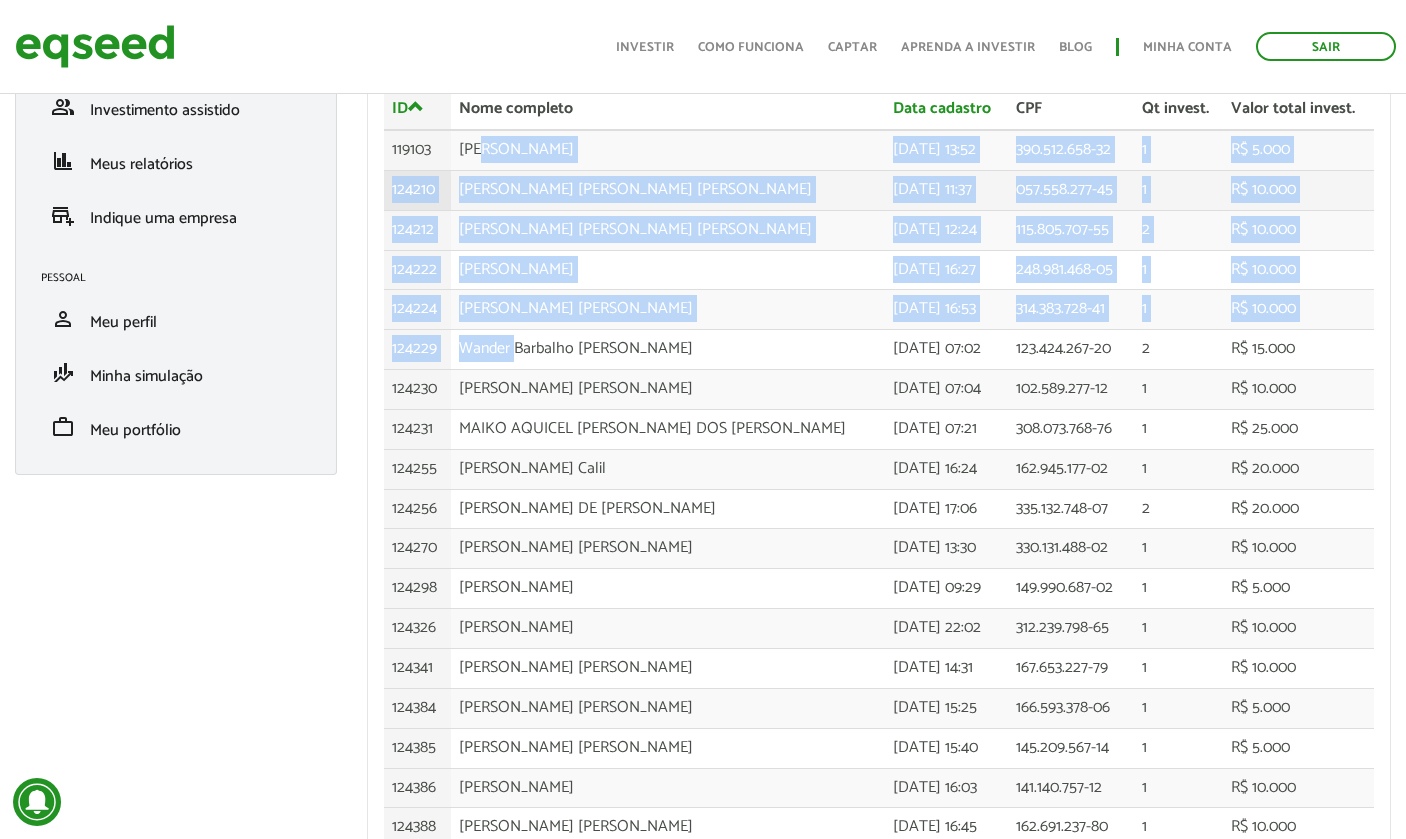click on "Luiz Felipe Moraes de Souza" at bounding box center [668, 190] 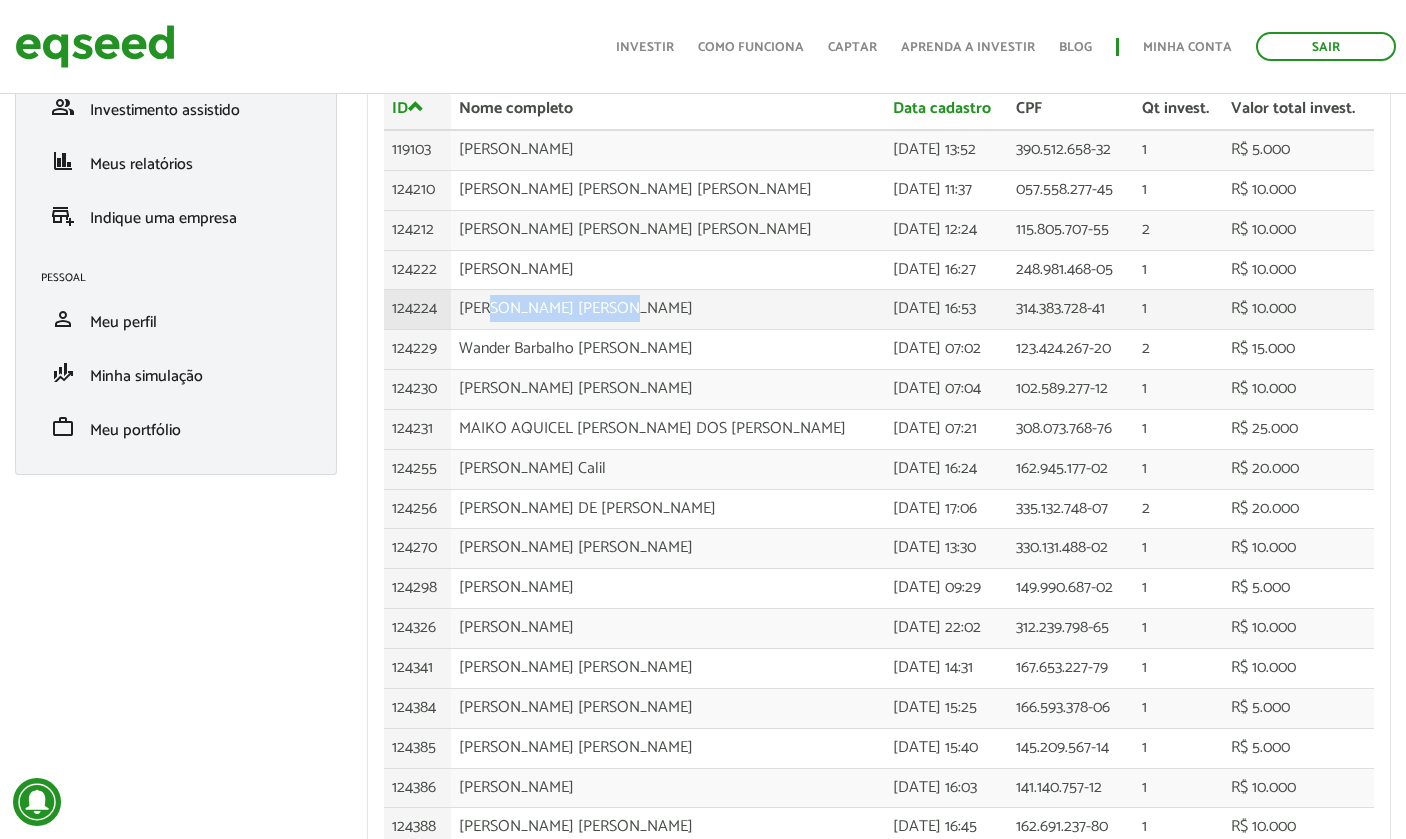 drag, startPoint x: 502, startPoint y: 303, endPoint x: 655, endPoint y: 299, distance: 153.05228 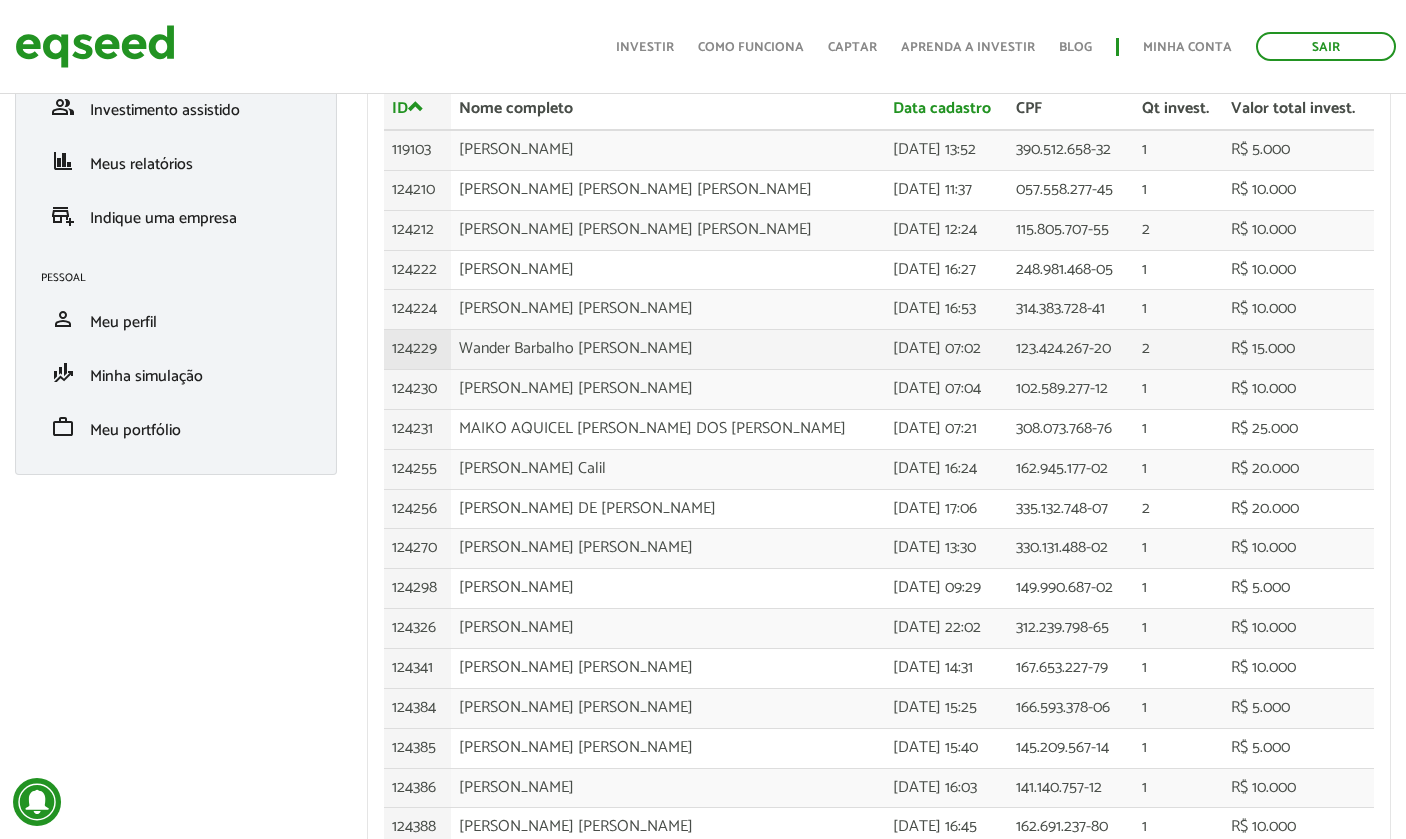 click on "Wander Barbalho leite" at bounding box center [668, 350] 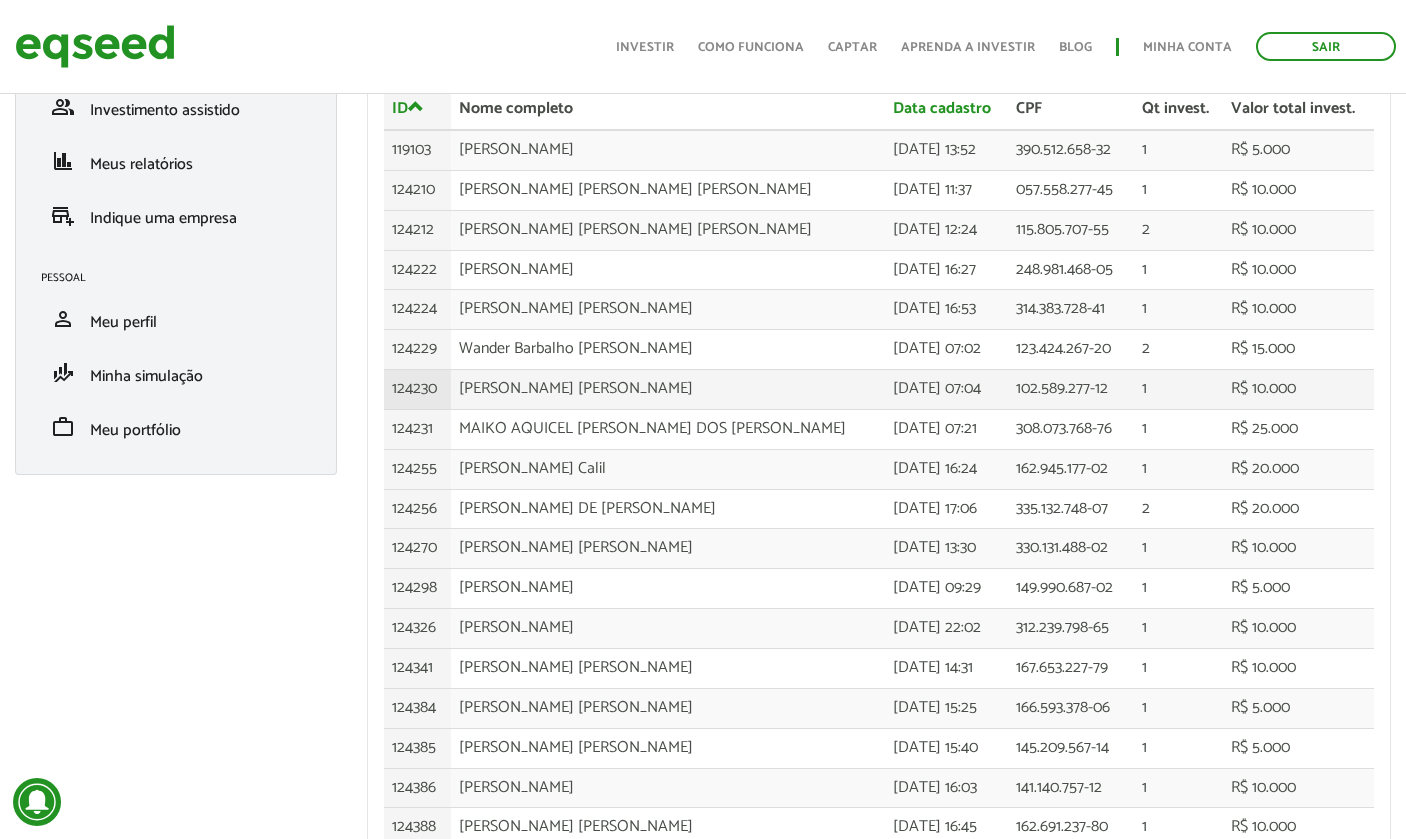 click on "Leonardo Fernandes viana" at bounding box center [668, 390] 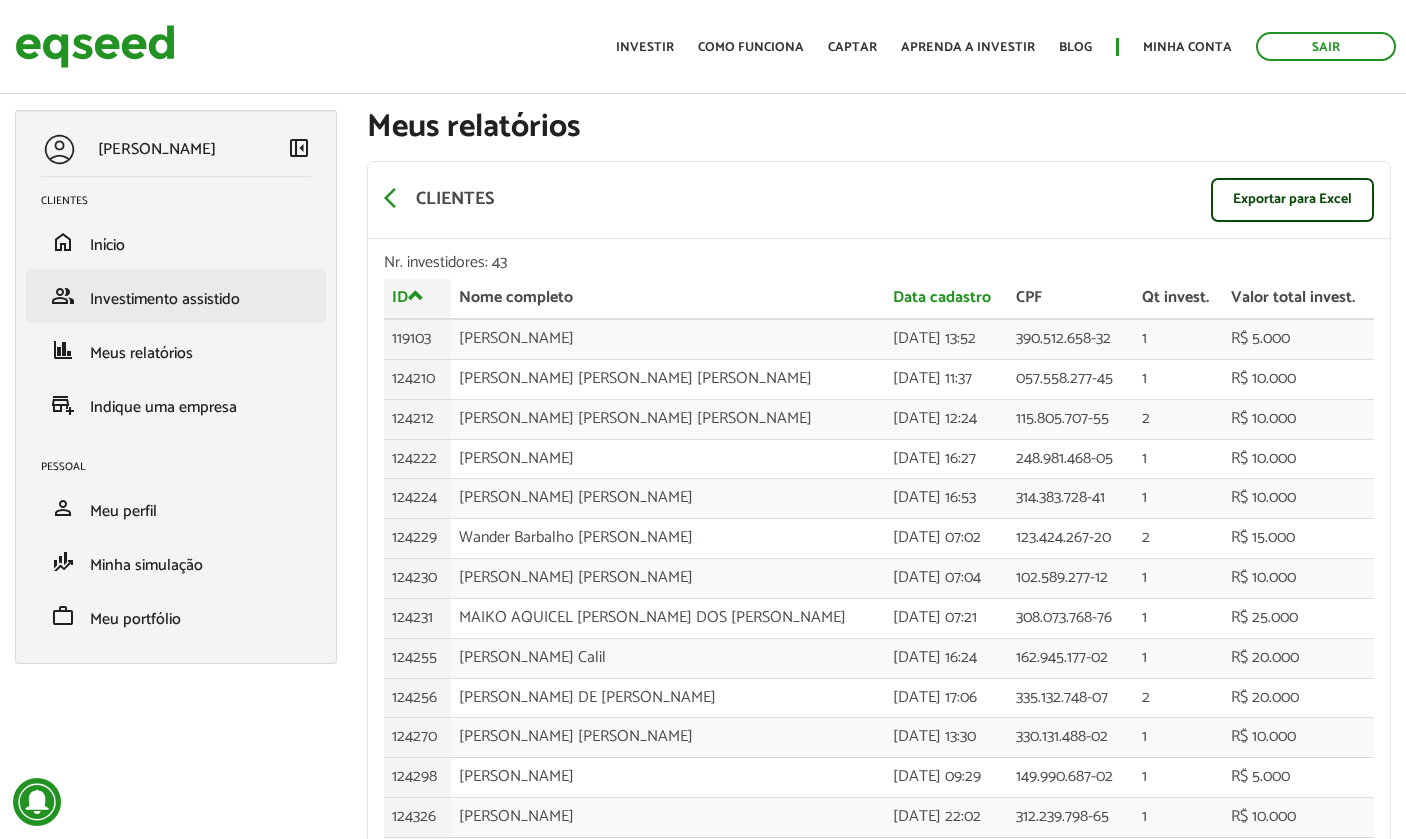 scroll, scrollTop: 0, scrollLeft: 0, axis: both 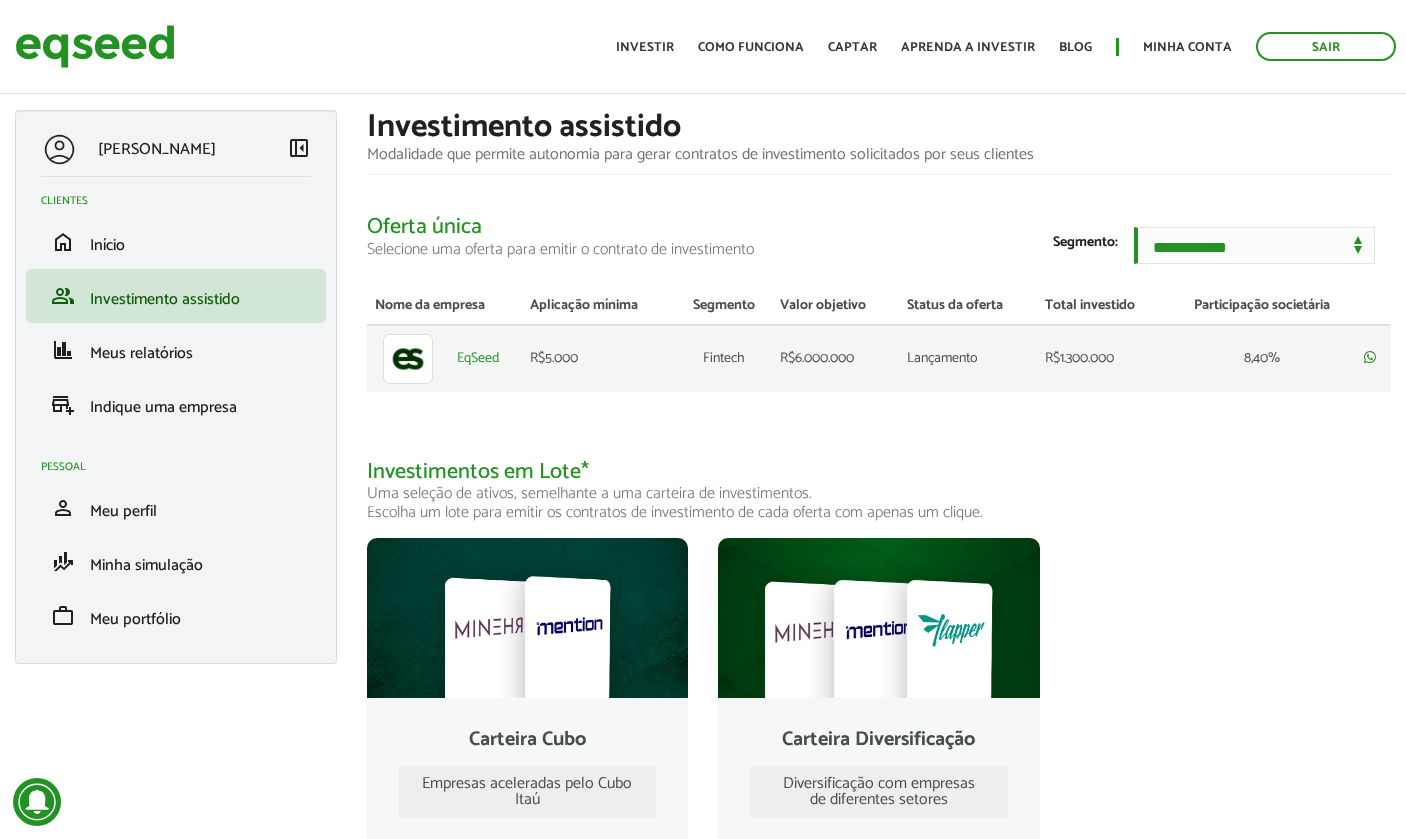 click on "EqSeed" at bounding box center [478, 359] 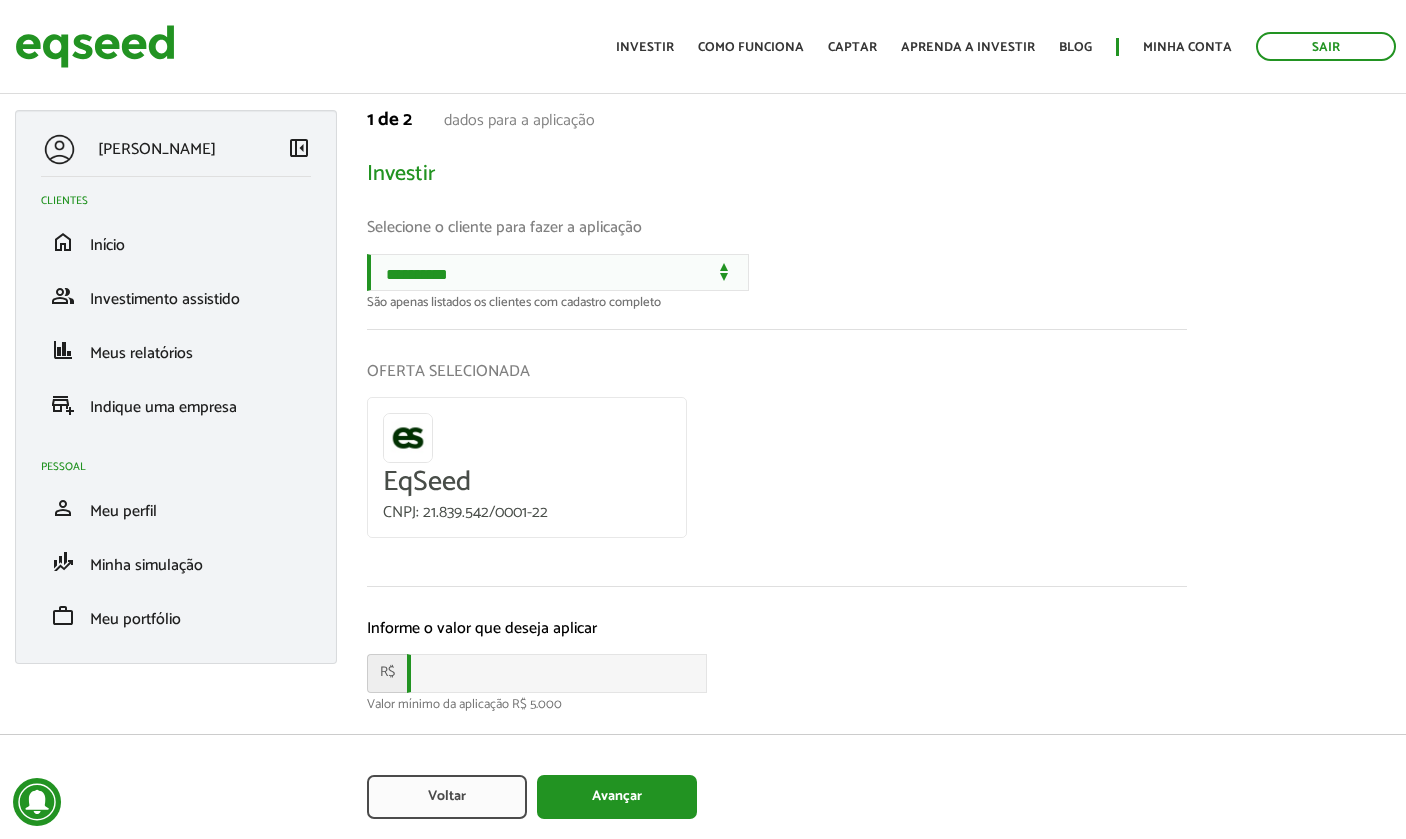 scroll, scrollTop: 0, scrollLeft: 0, axis: both 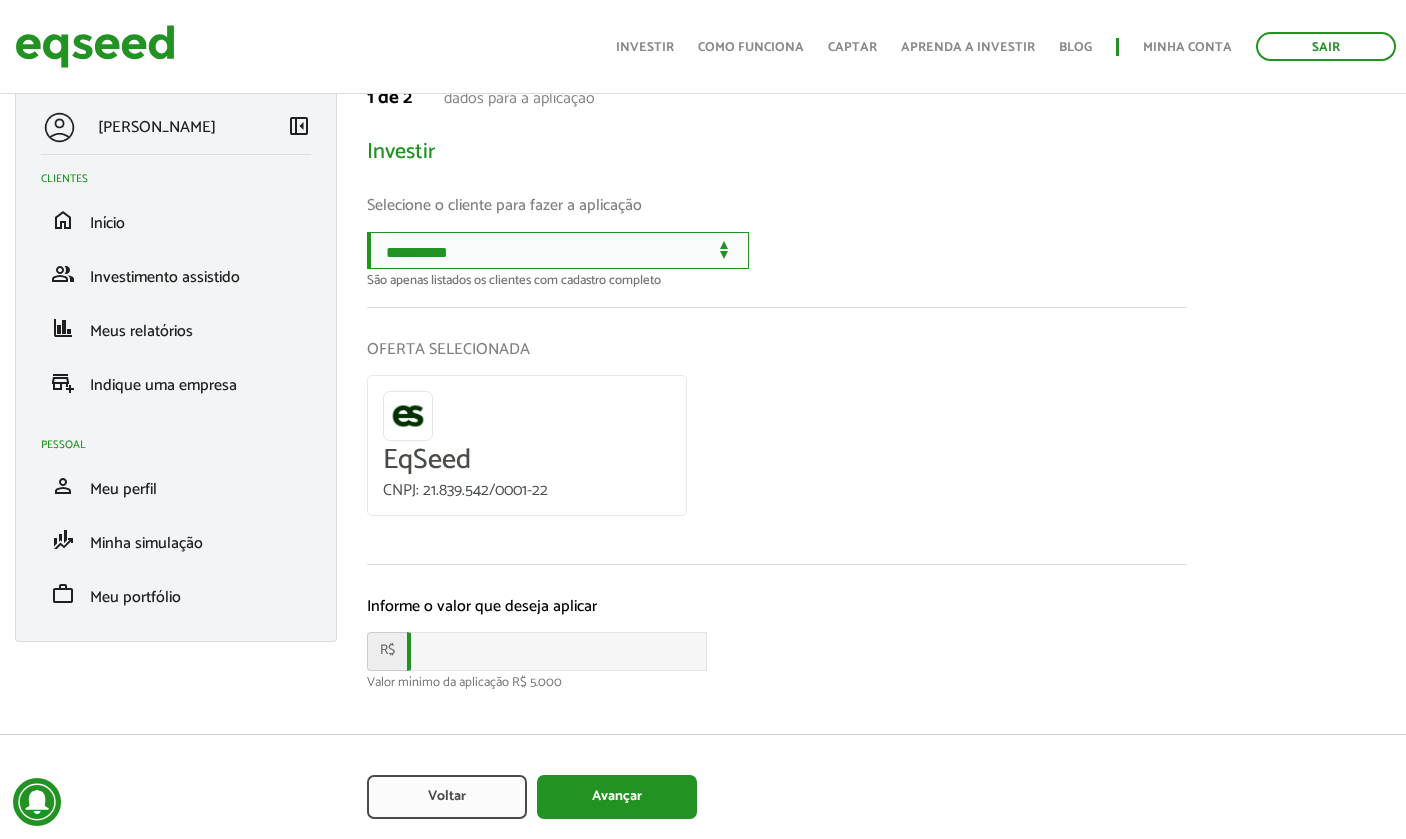 select on "******" 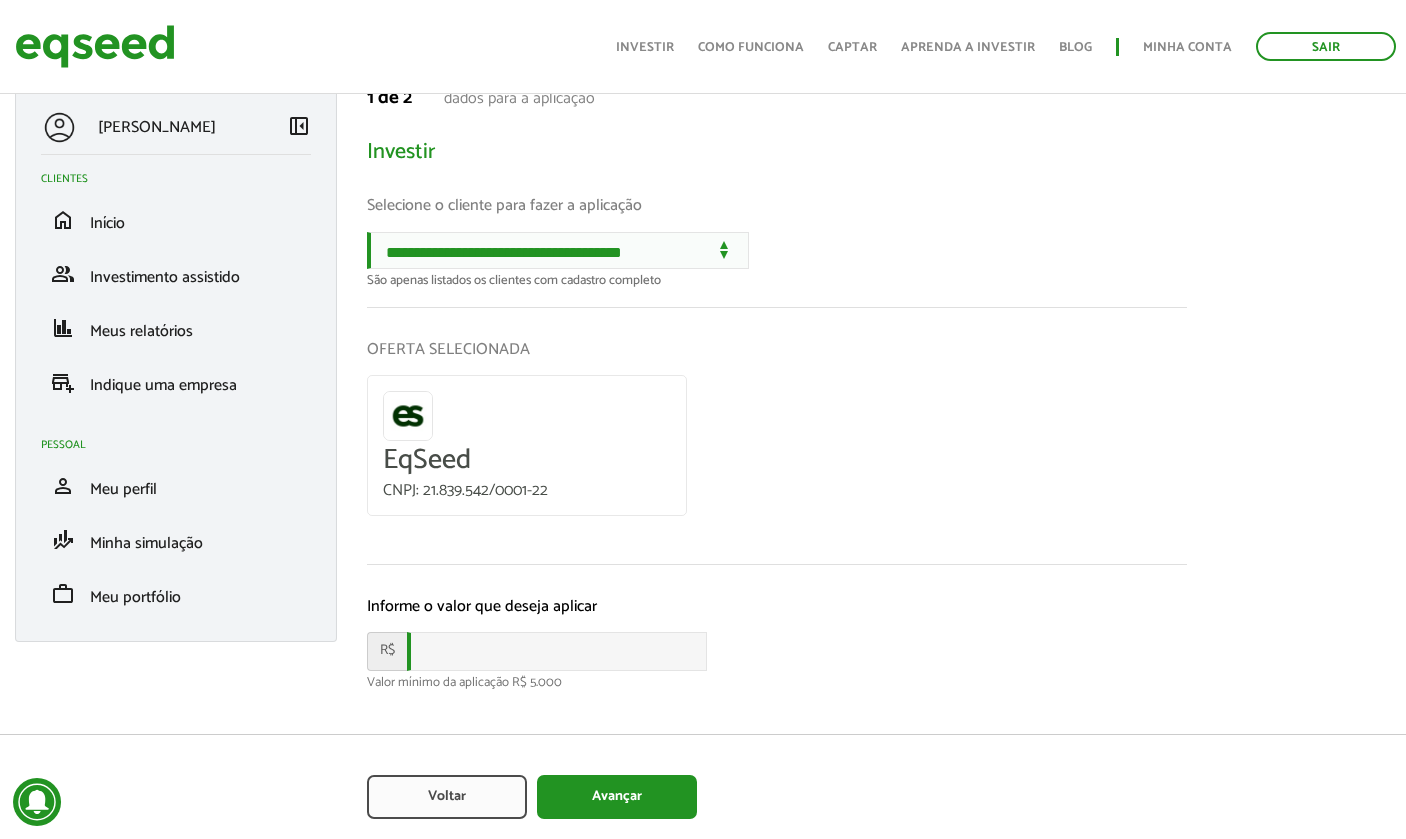click on "Informe o valor que deseja aplicar" at bounding box center (777, 606) 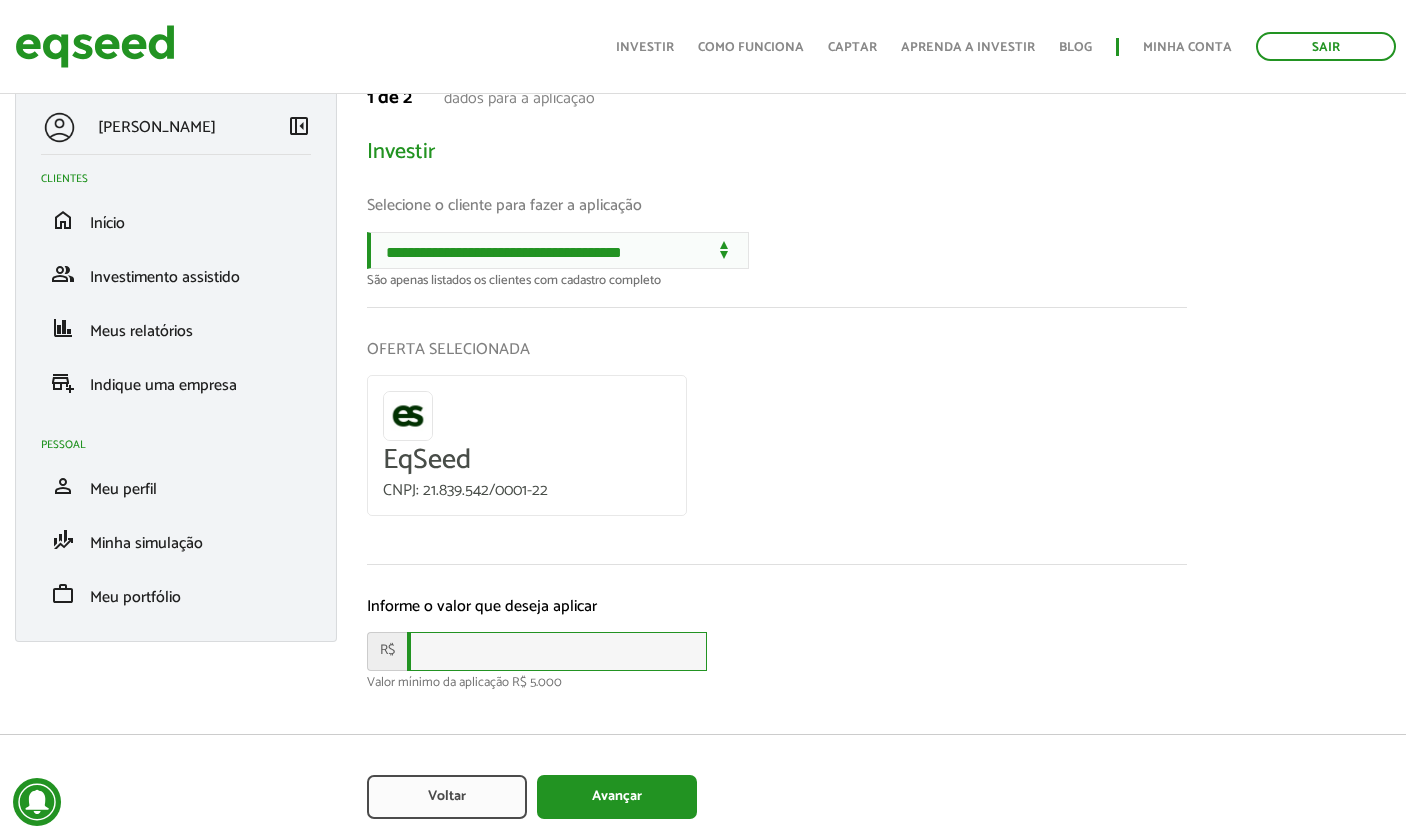click at bounding box center (557, 651) 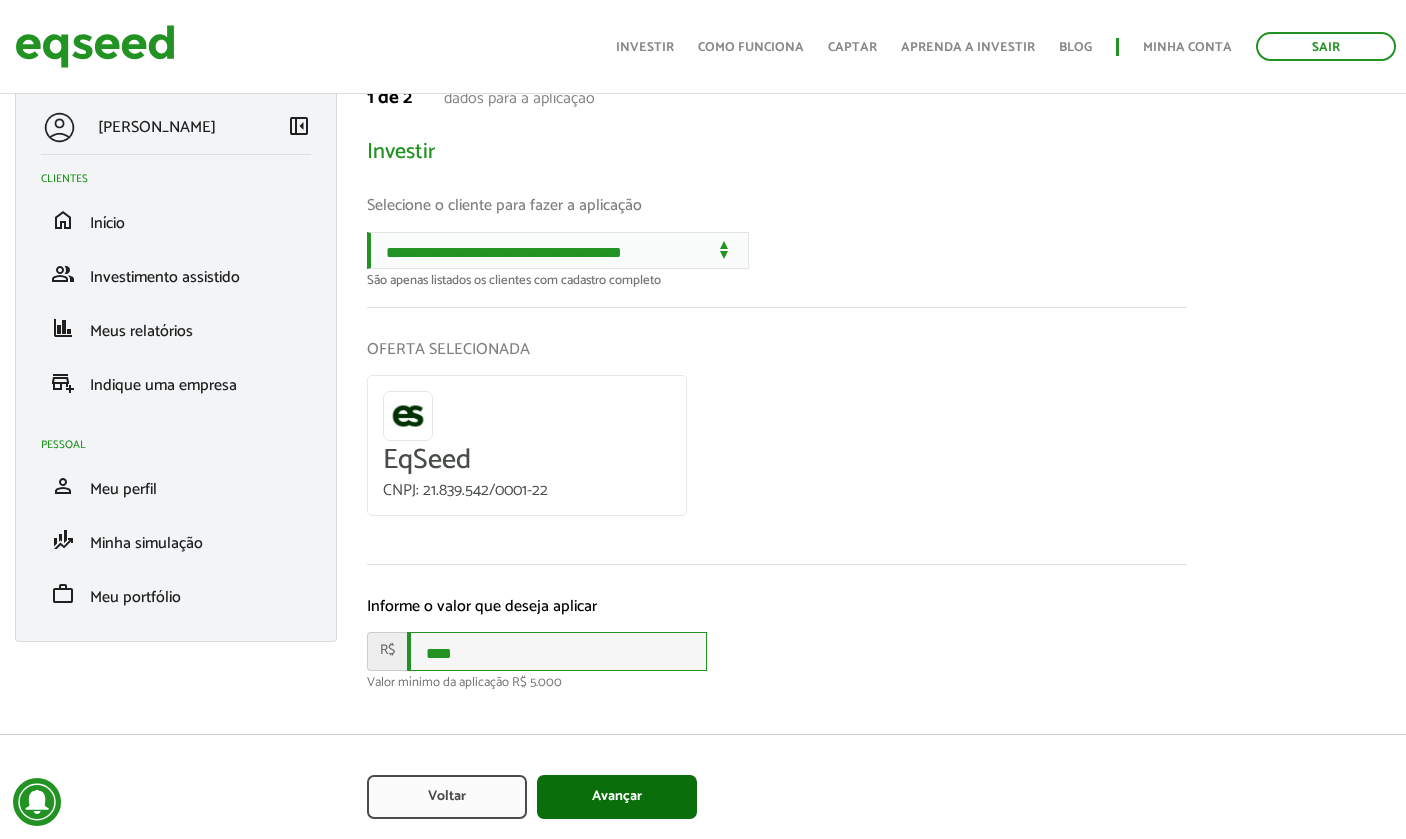 type on "****" 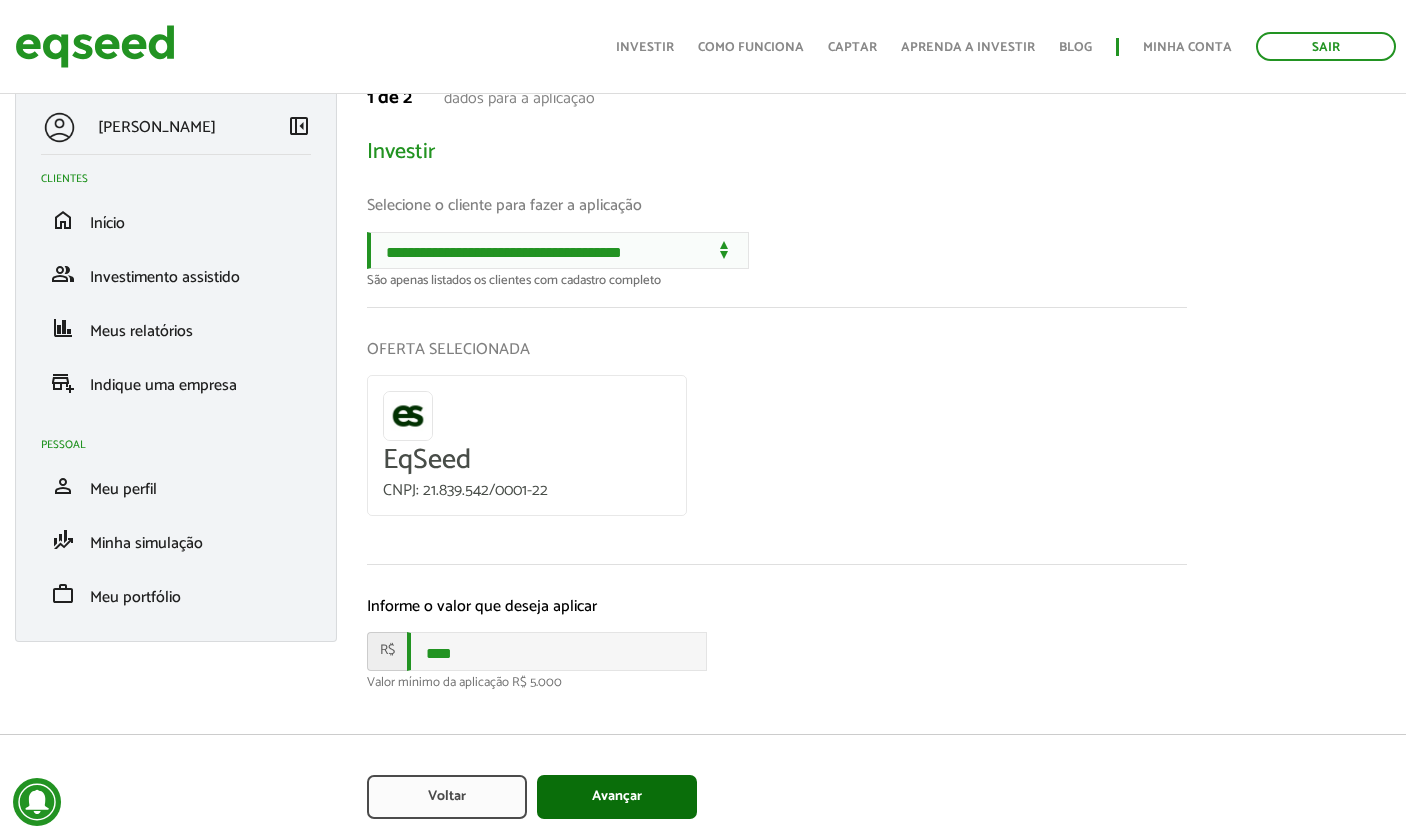 click on "Avançar" at bounding box center [617, 797] 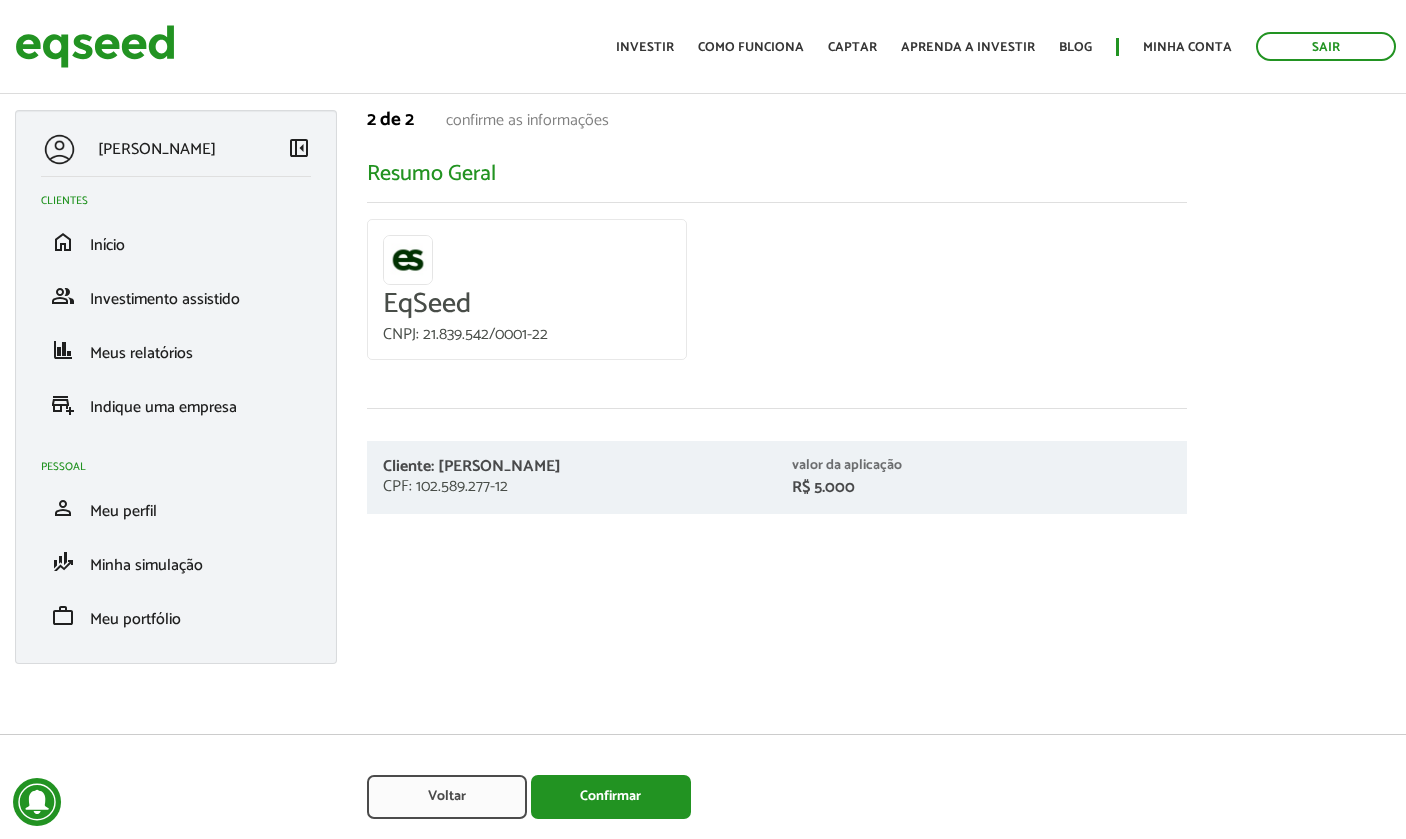 scroll, scrollTop: 0, scrollLeft: 0, axis: both 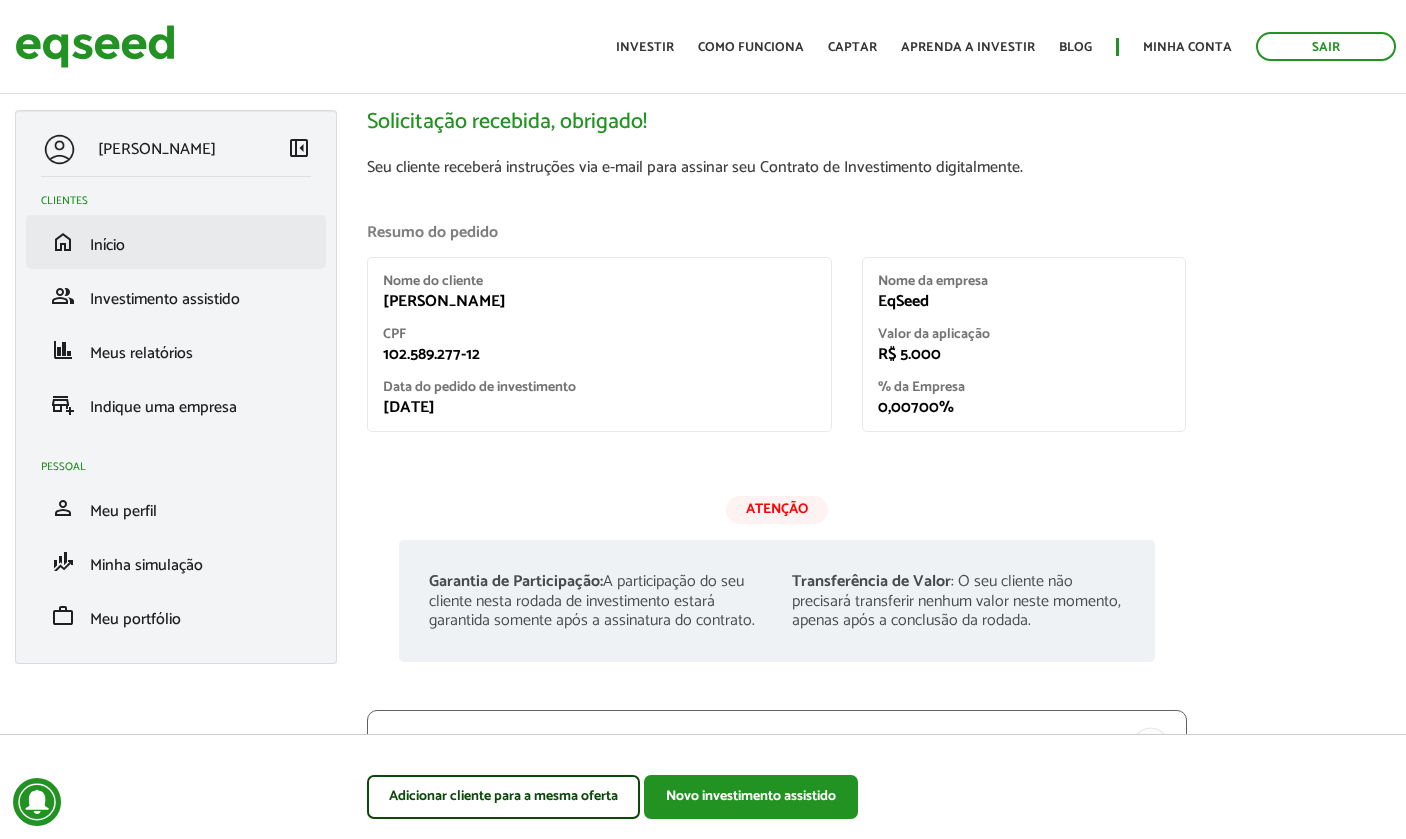 click on "home Início" at bounding box center (176, 242) 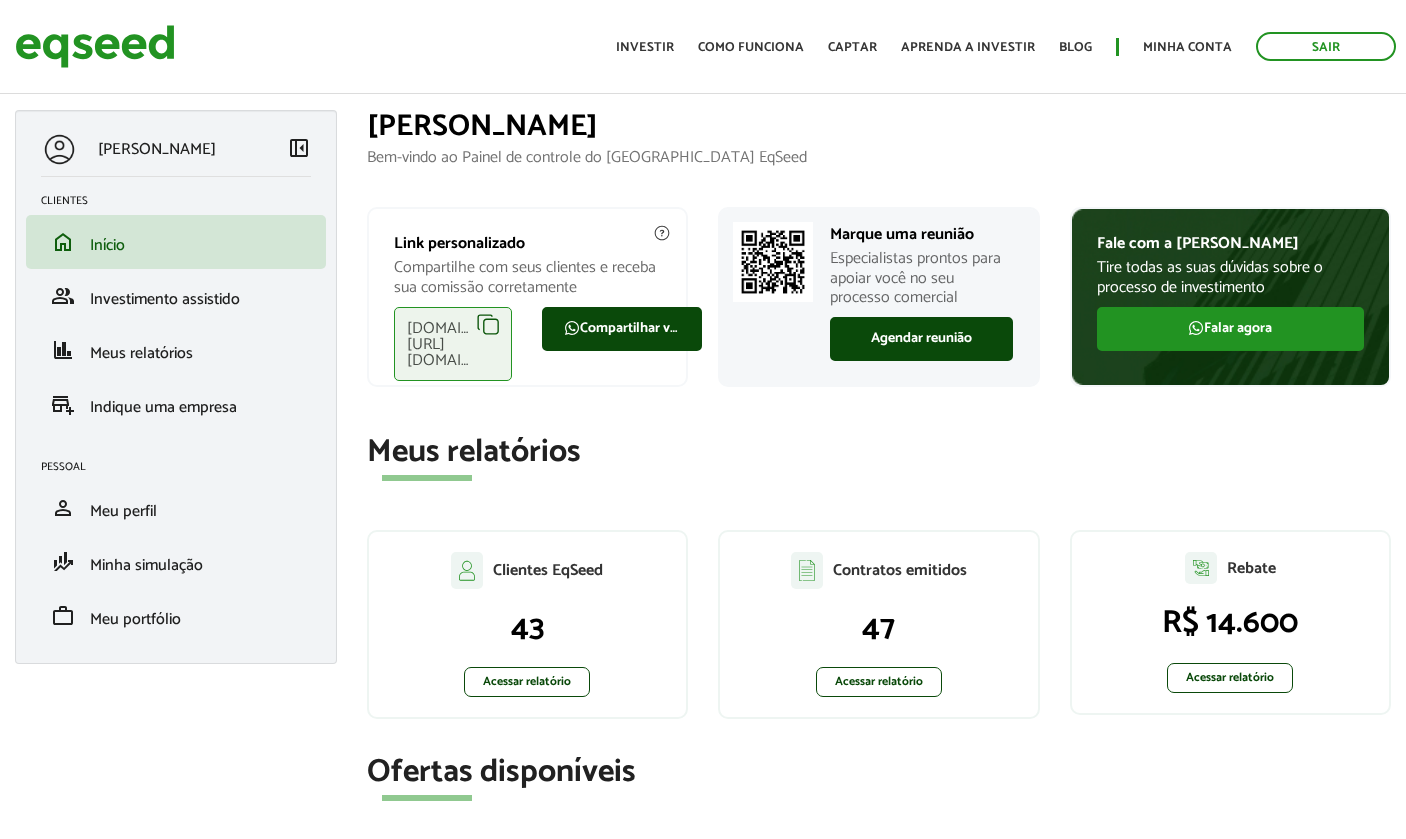 scroll, scrollTop: 0, scrollLeft: 0, axis: both 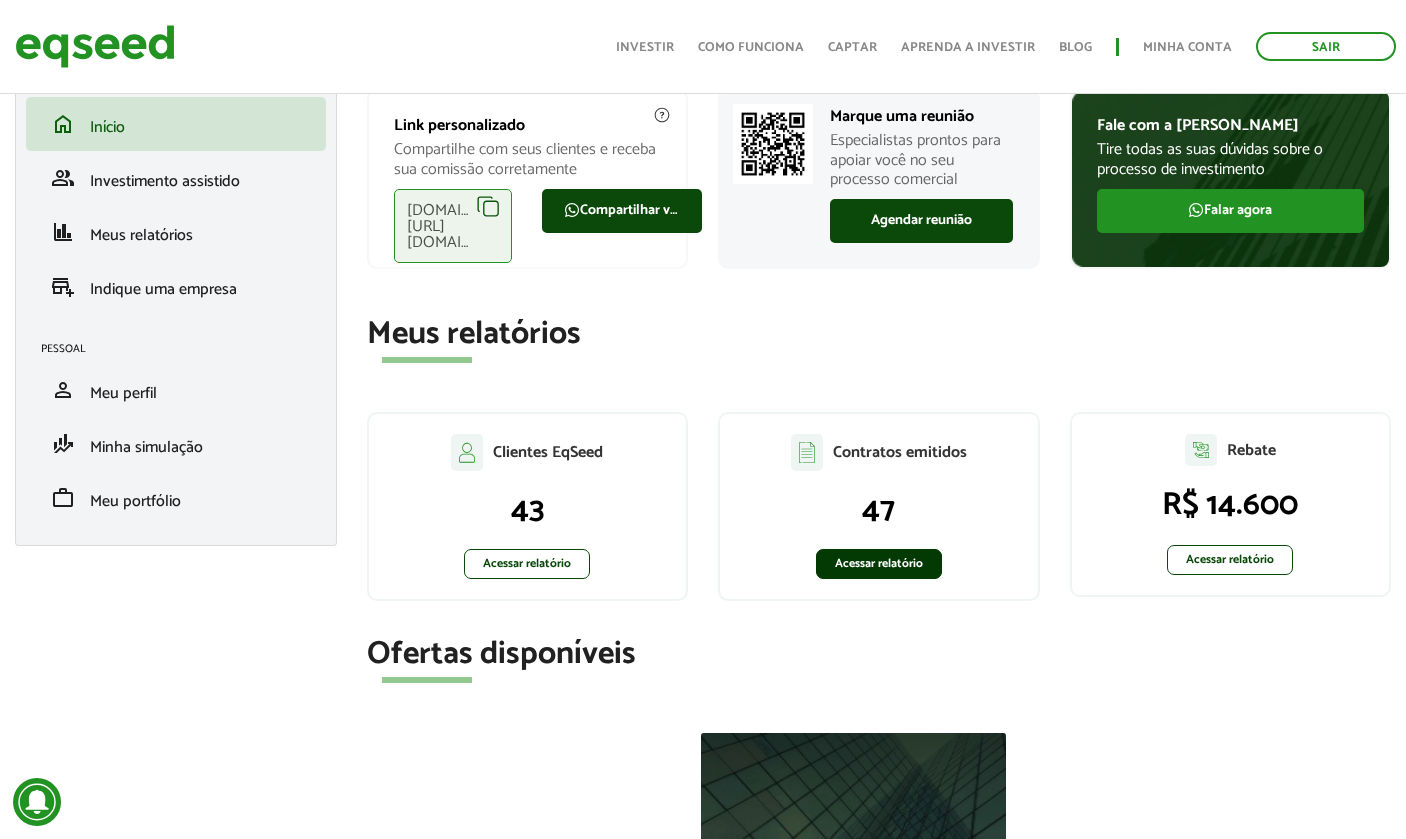 click on "Acessar relatório" at bounding box center [879, 564] 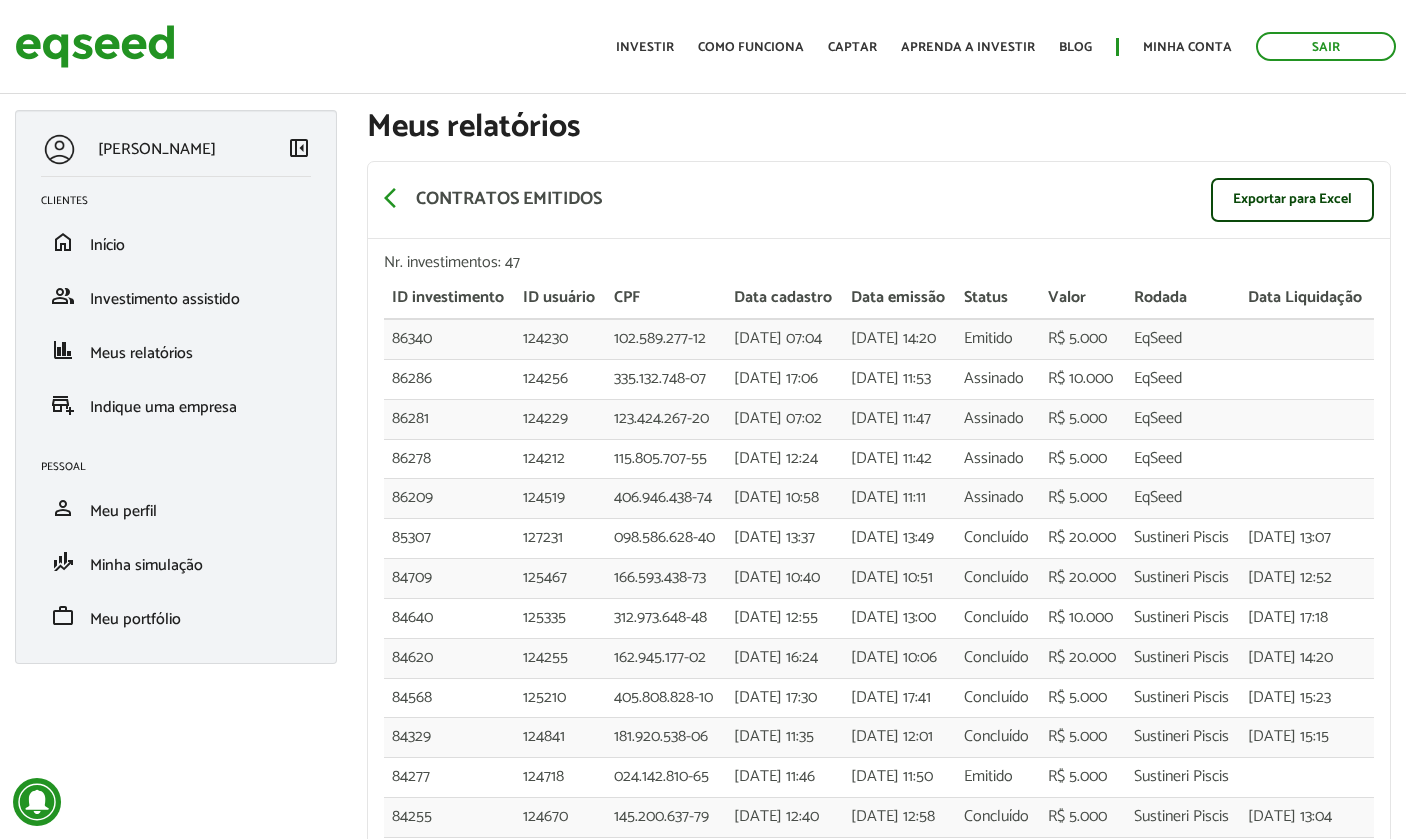 scroll, scrollTop: 0, scrollLeft: 0, axis: both 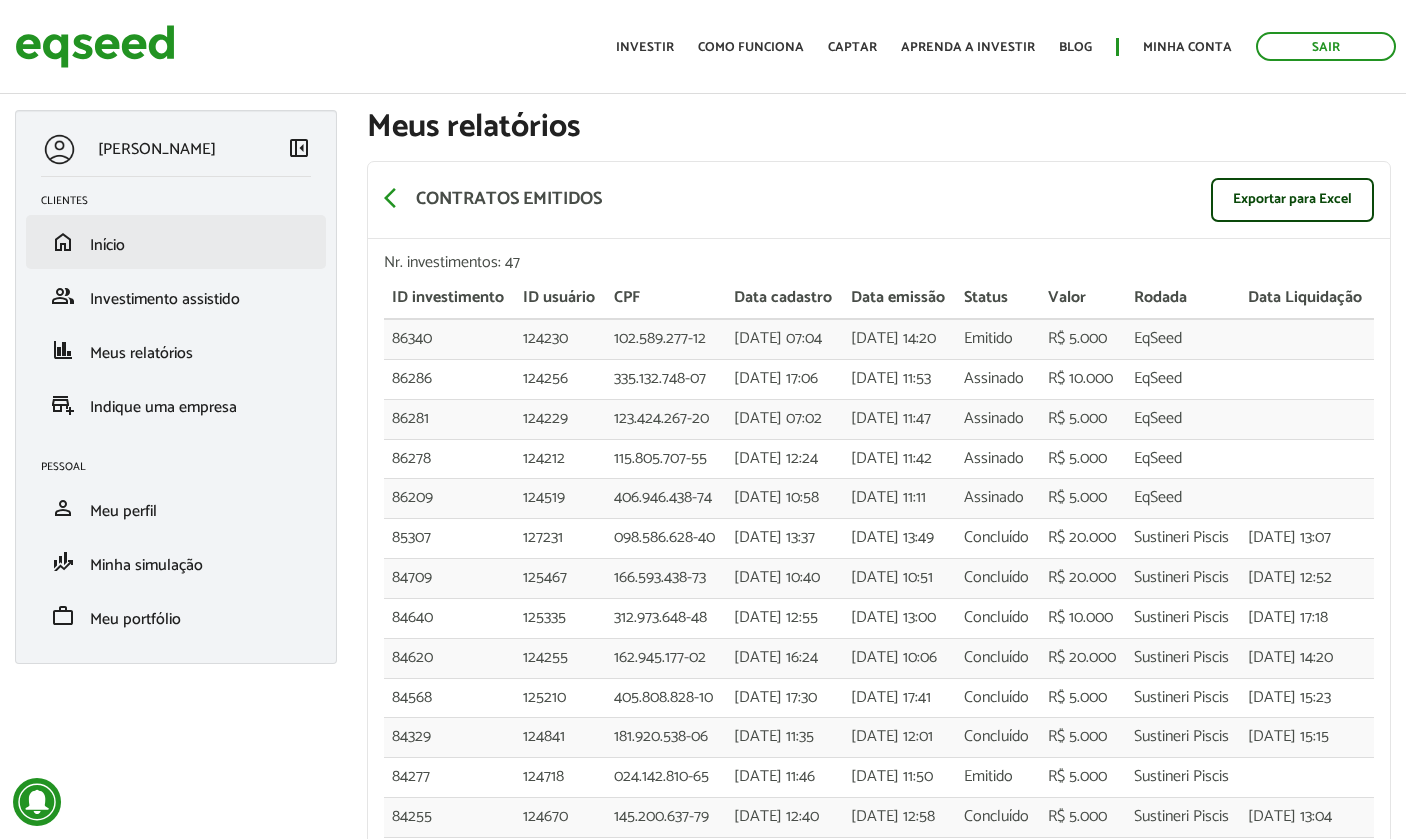 click on "home Início" at bounding box center [176, 242] 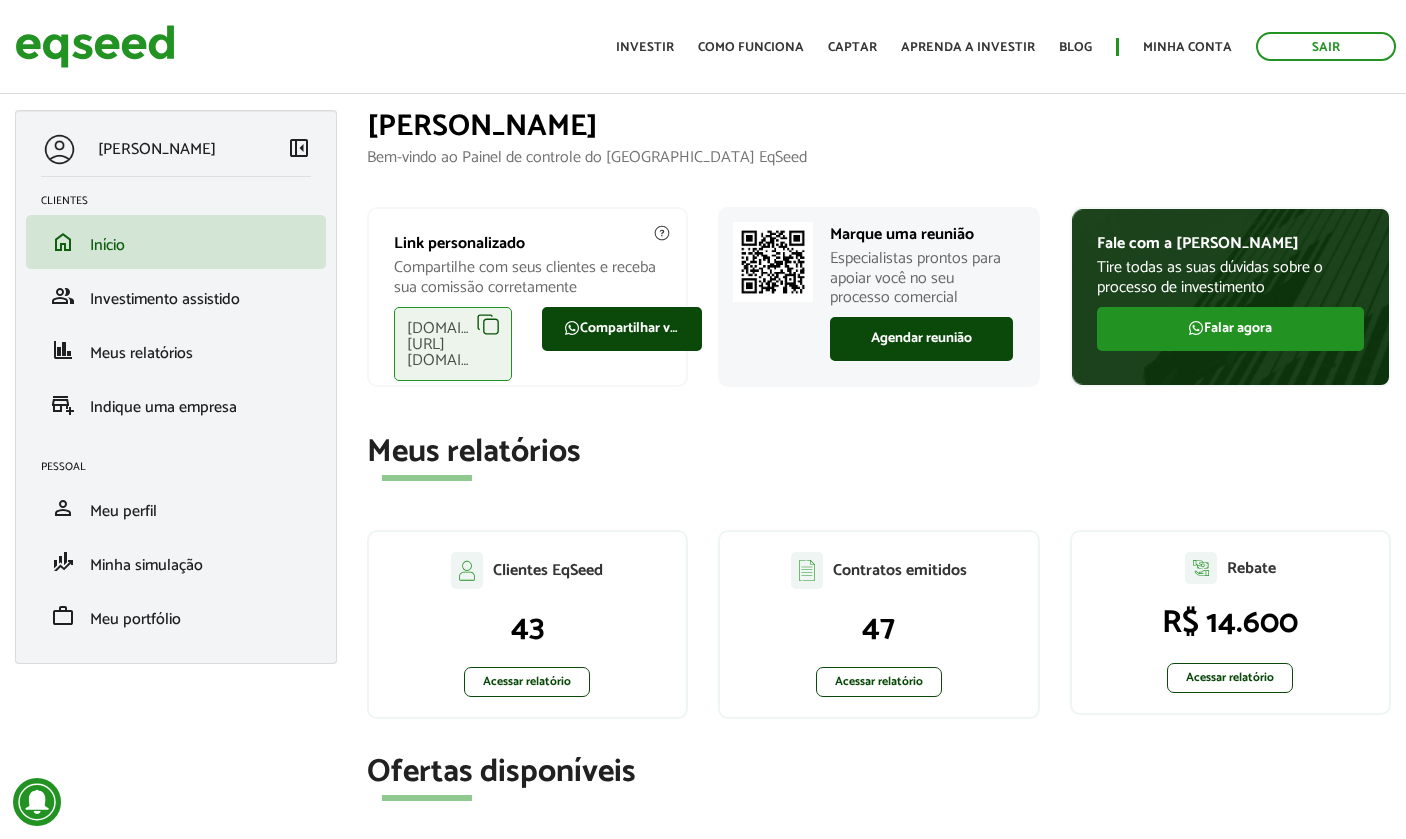 scroll, scrollTop: 0, scrollLeft: 0, axis: both 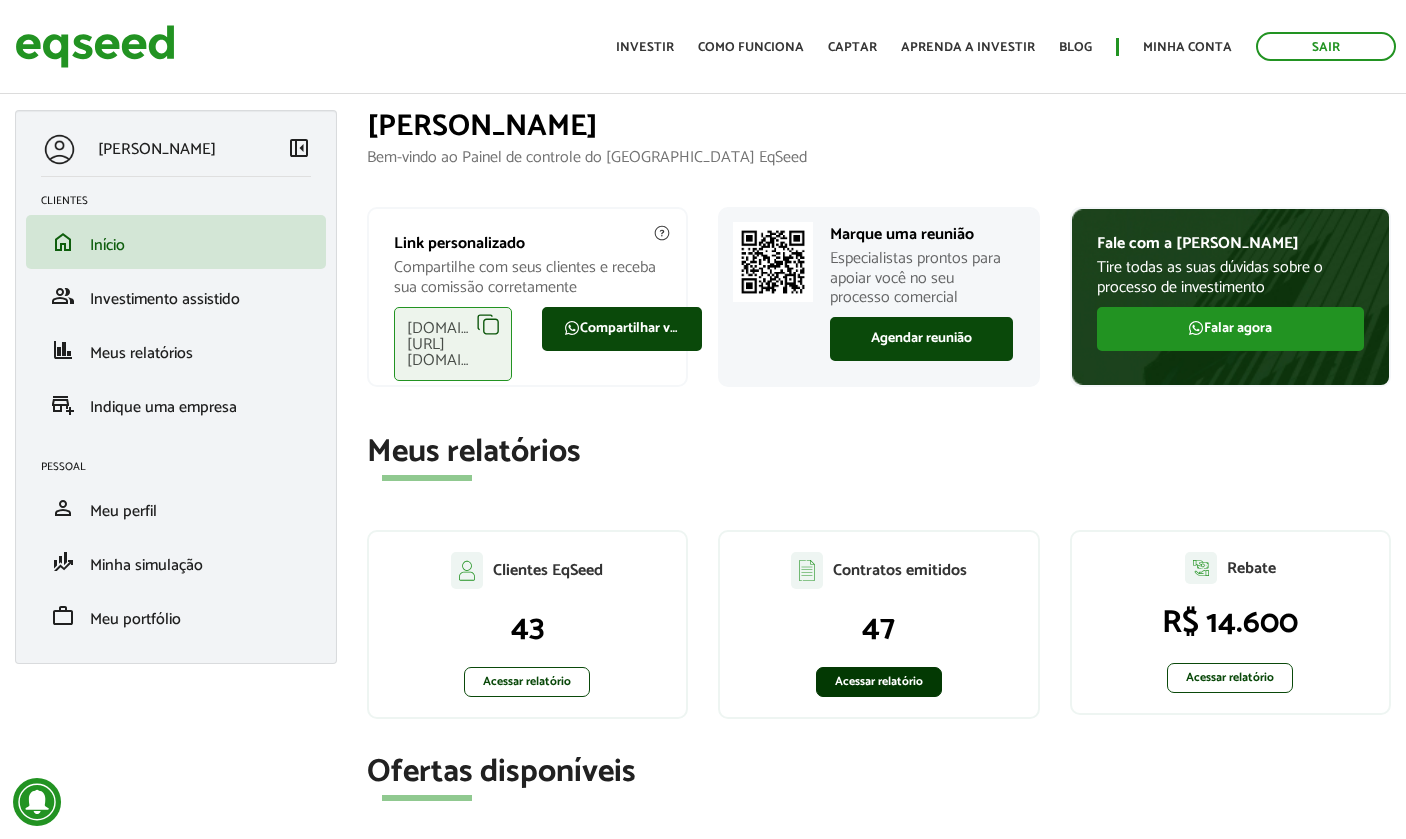 click on "Acessar relatório" at bounding box center (879, 682) 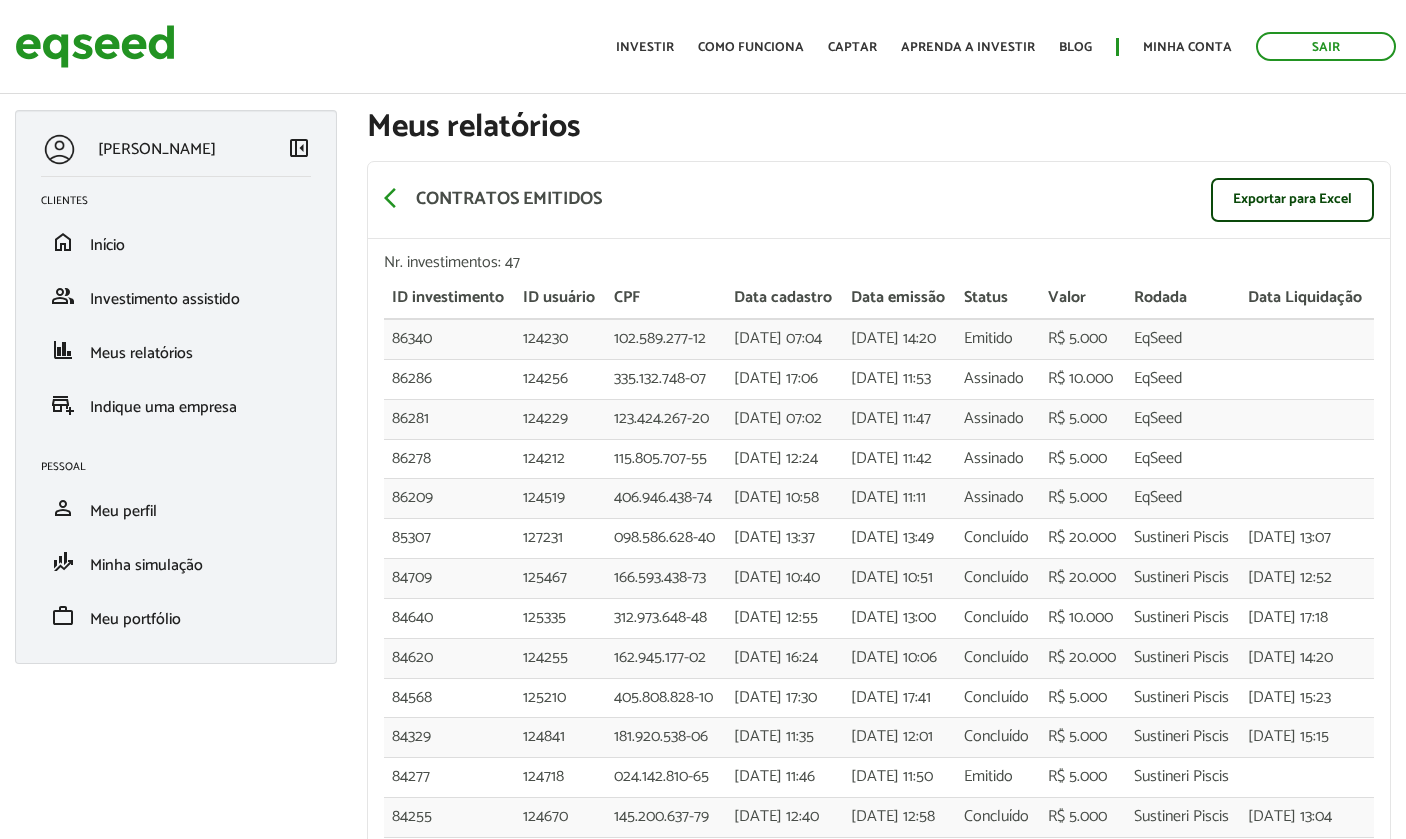 scroll, scrollTop: 0, scrollLeft: 0, axis: both 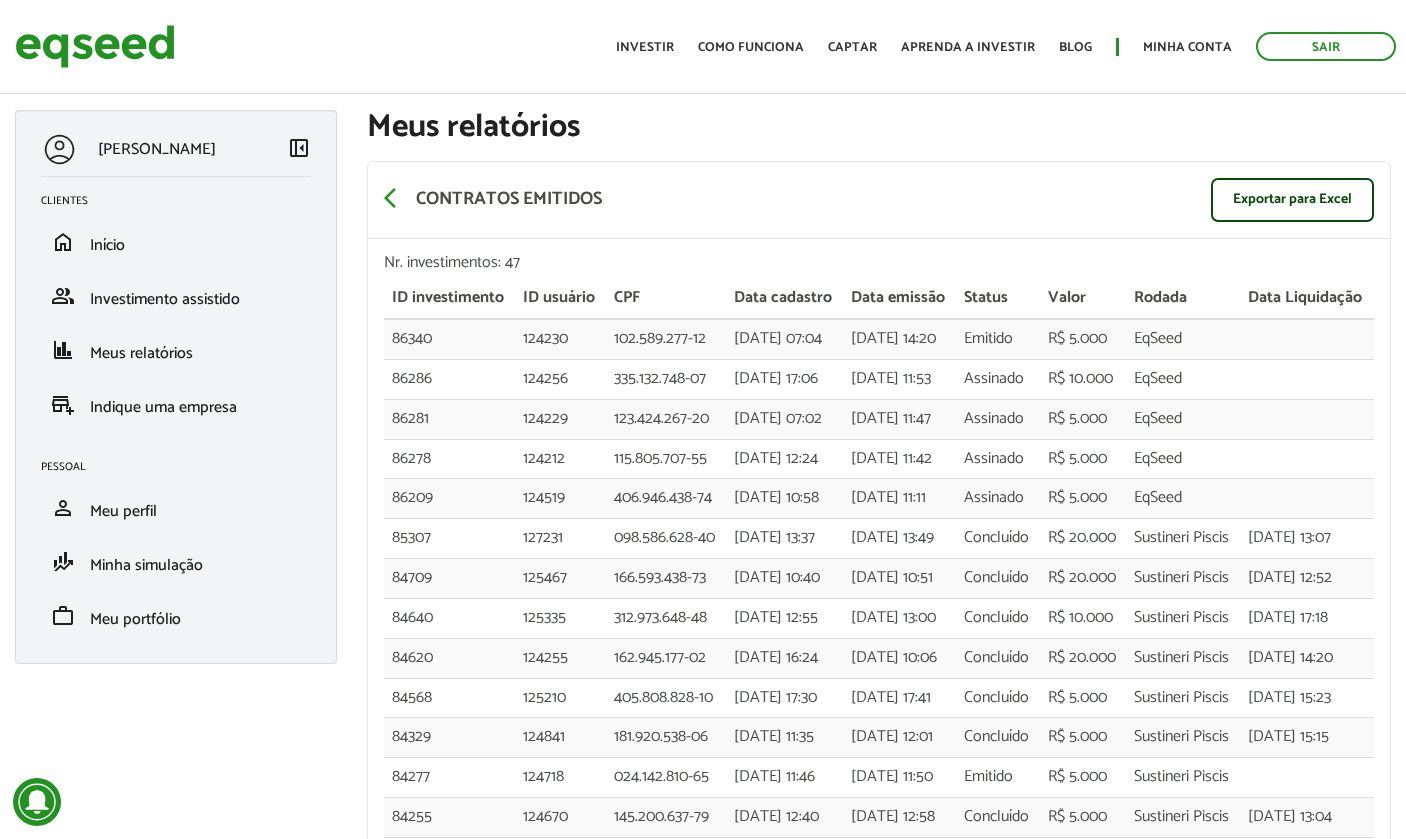 click on "arrow_back_ios" at bounding box center [396, 198] 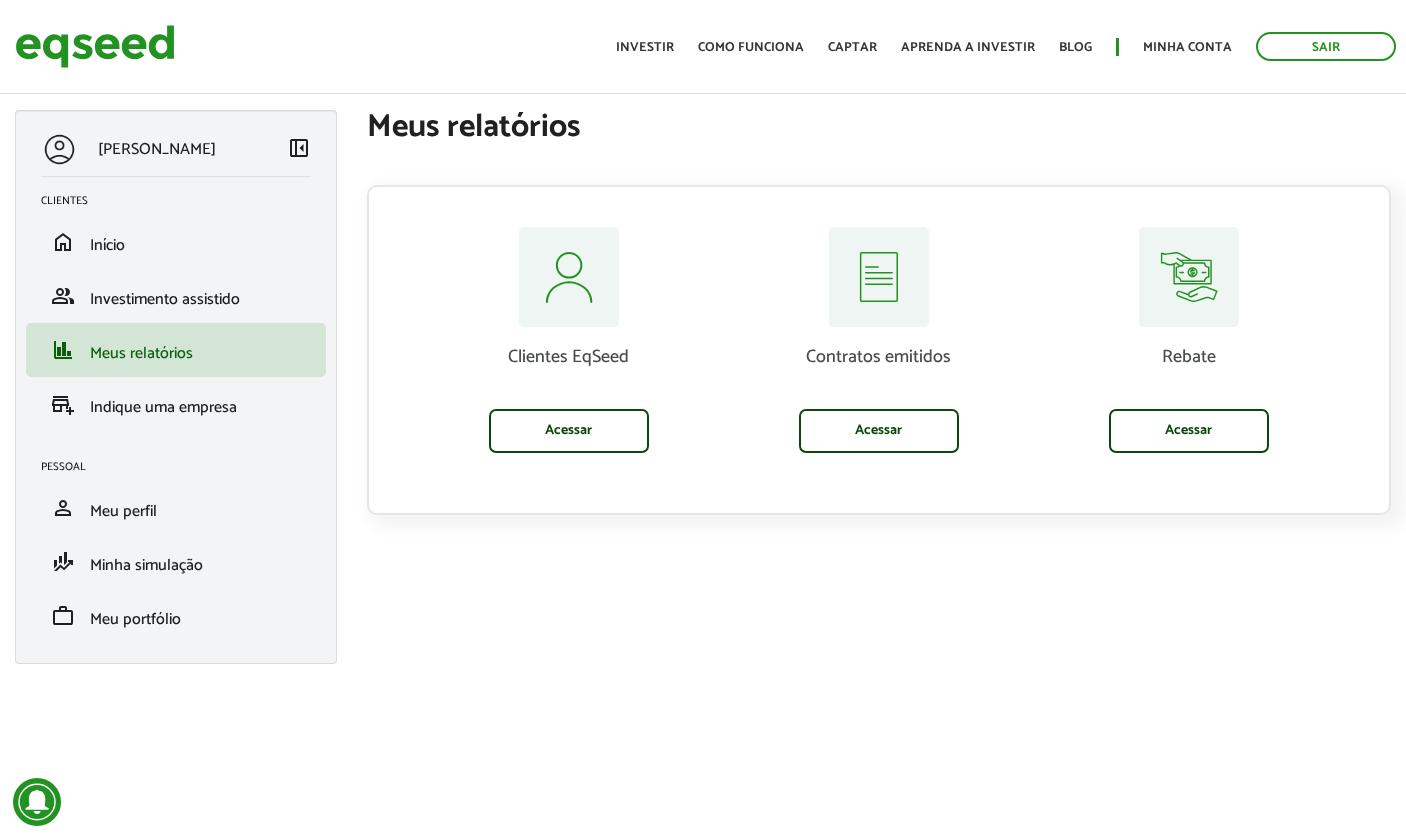 scroll, scrollTop: 0, scrollLeft: 0, axis: both 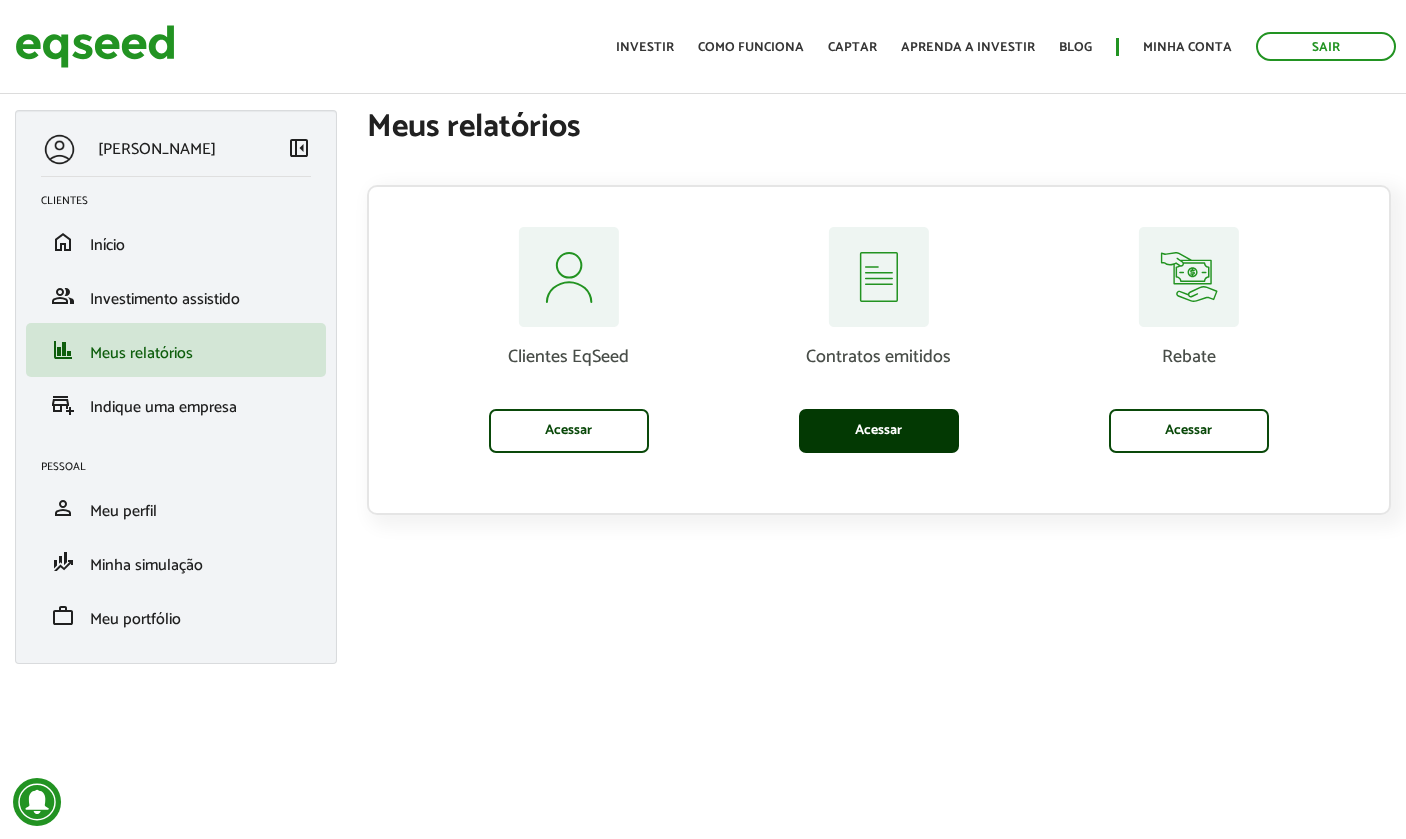 click on "Acessar" at bounding box center [879, 431] 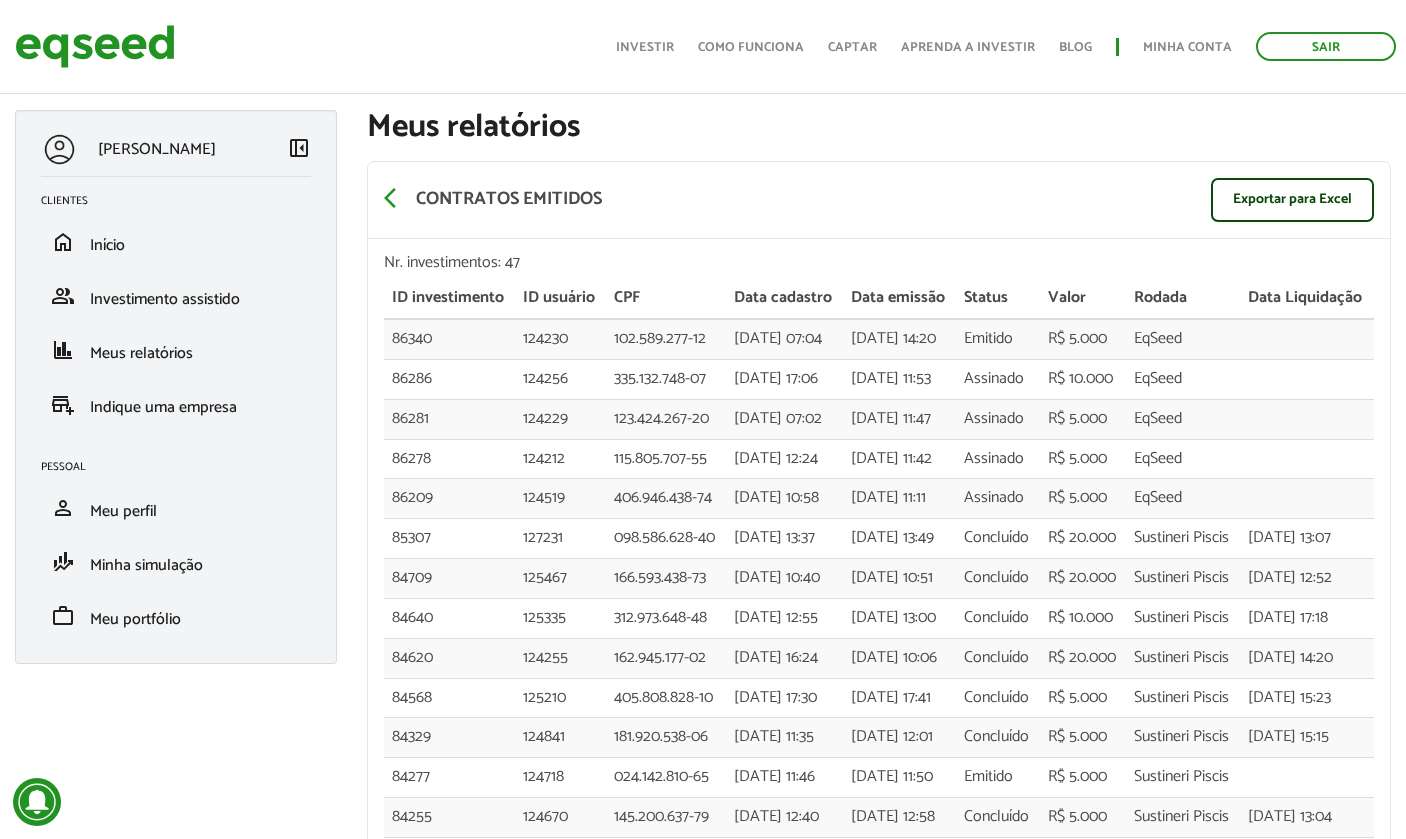 scroll, scrollTop: 114, scrollLeft: 0, axis: vertical 